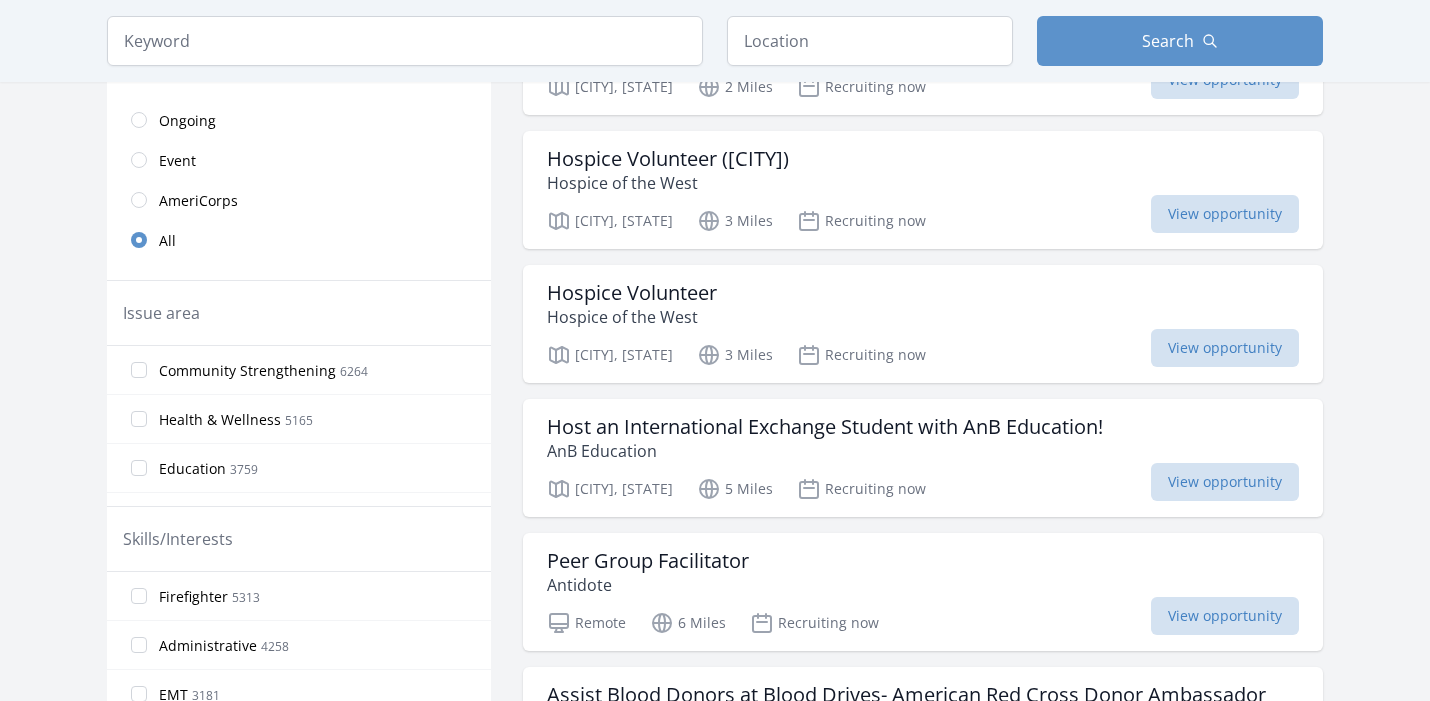 scroll, scrollTop: 431, scrollLeft: 0, axis: vertical 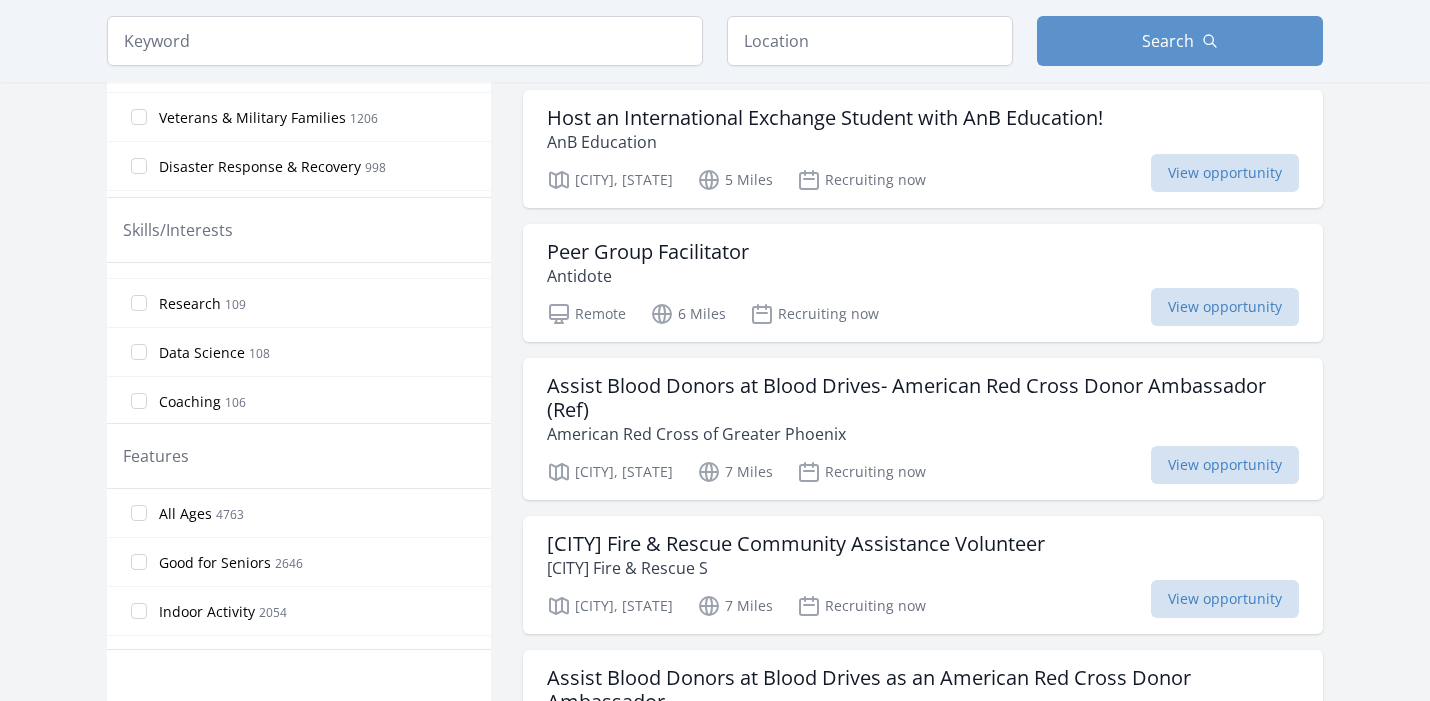 click on "Research   109" at bounding box center [139, 303] 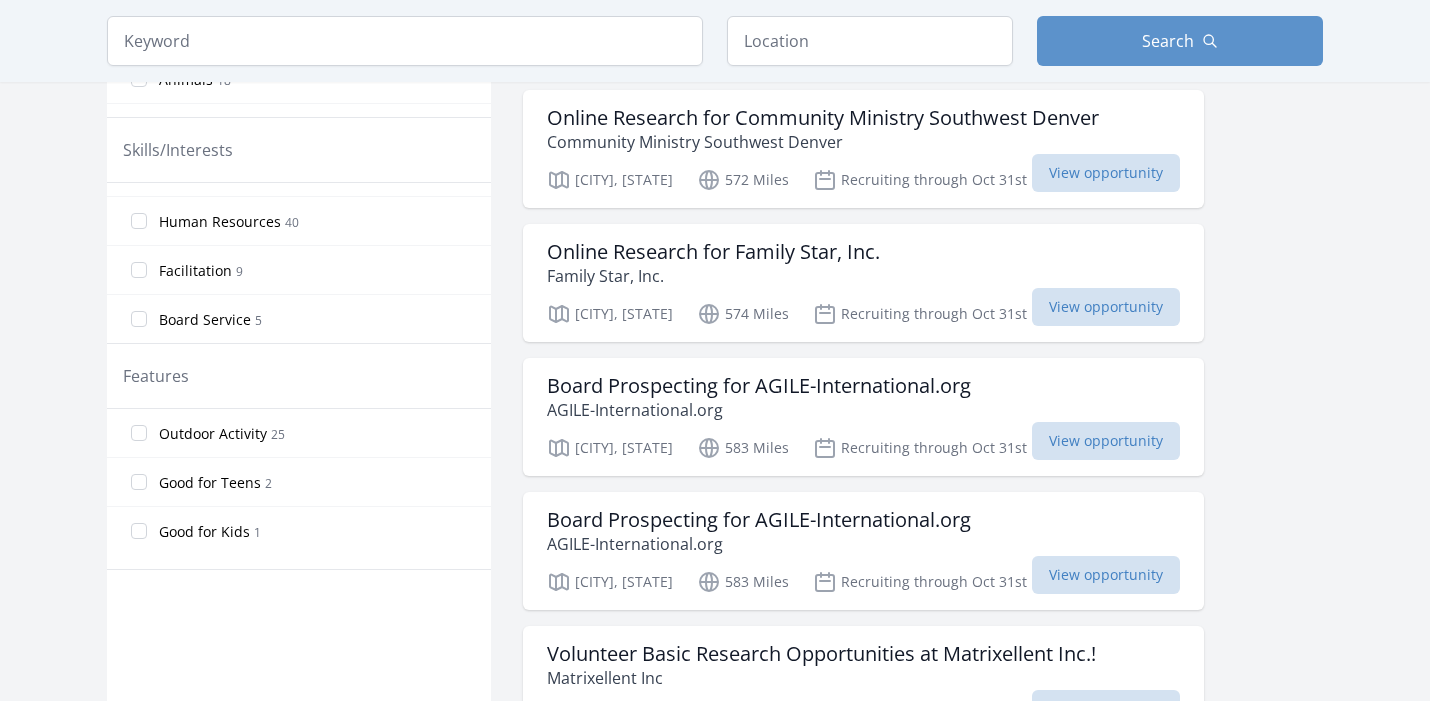 scroll, scrollTop: 1750, scrollLeft: 0, axis: vertical 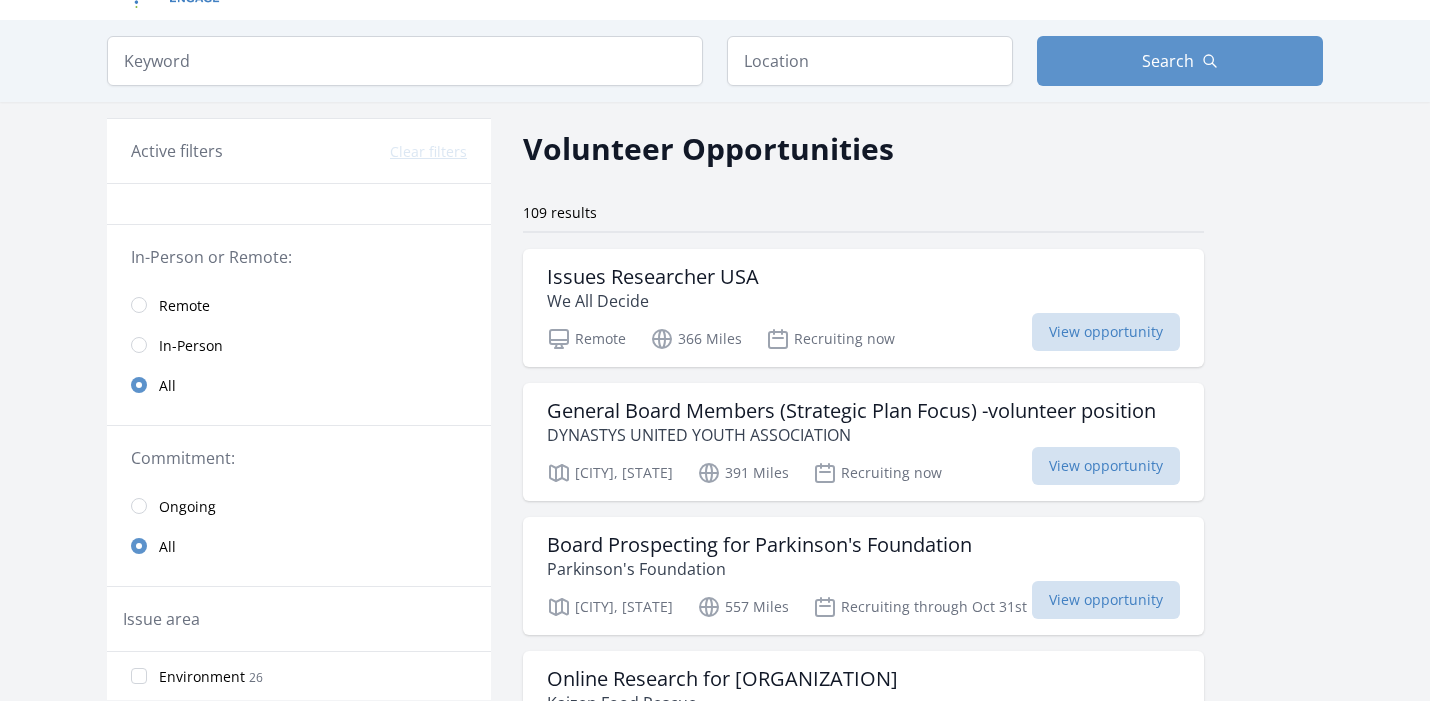 click at bounding box center (139, 305) 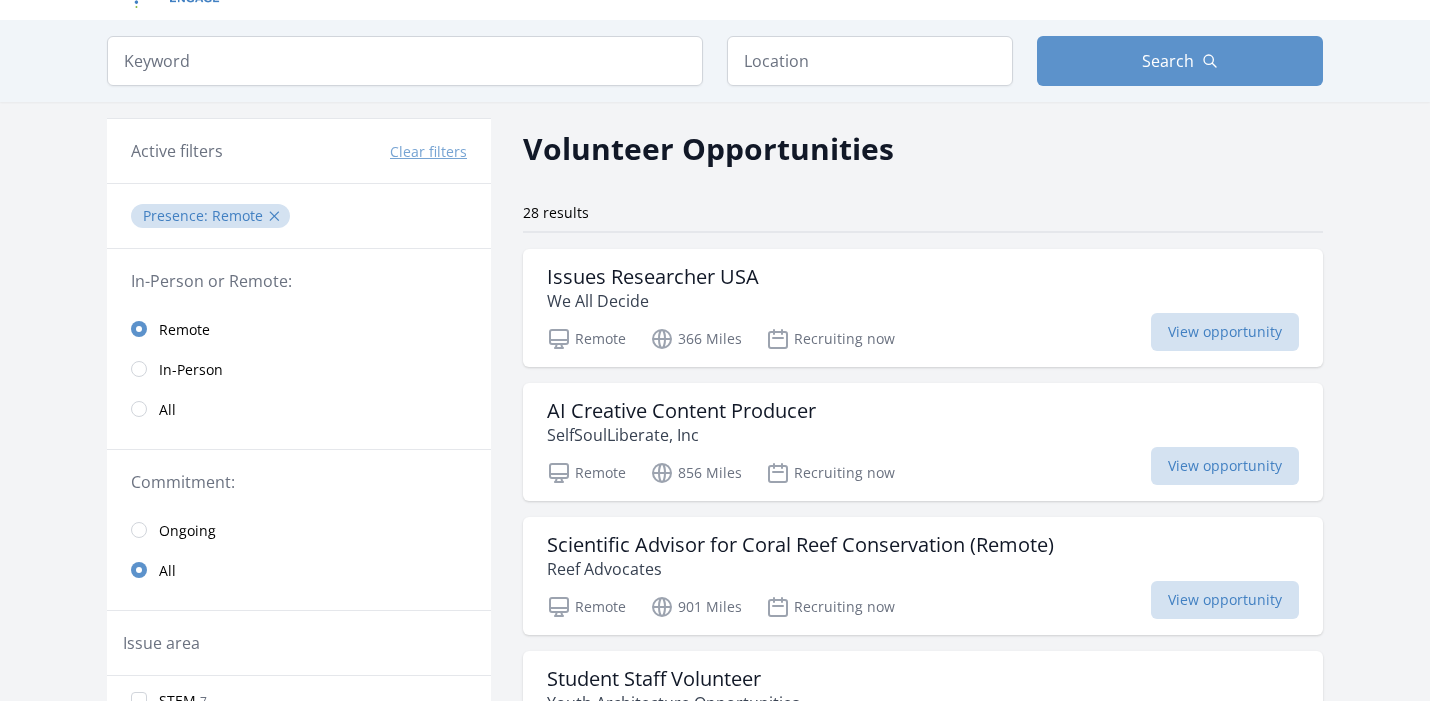 click on "In-Person" at bounding box center (299, 369) 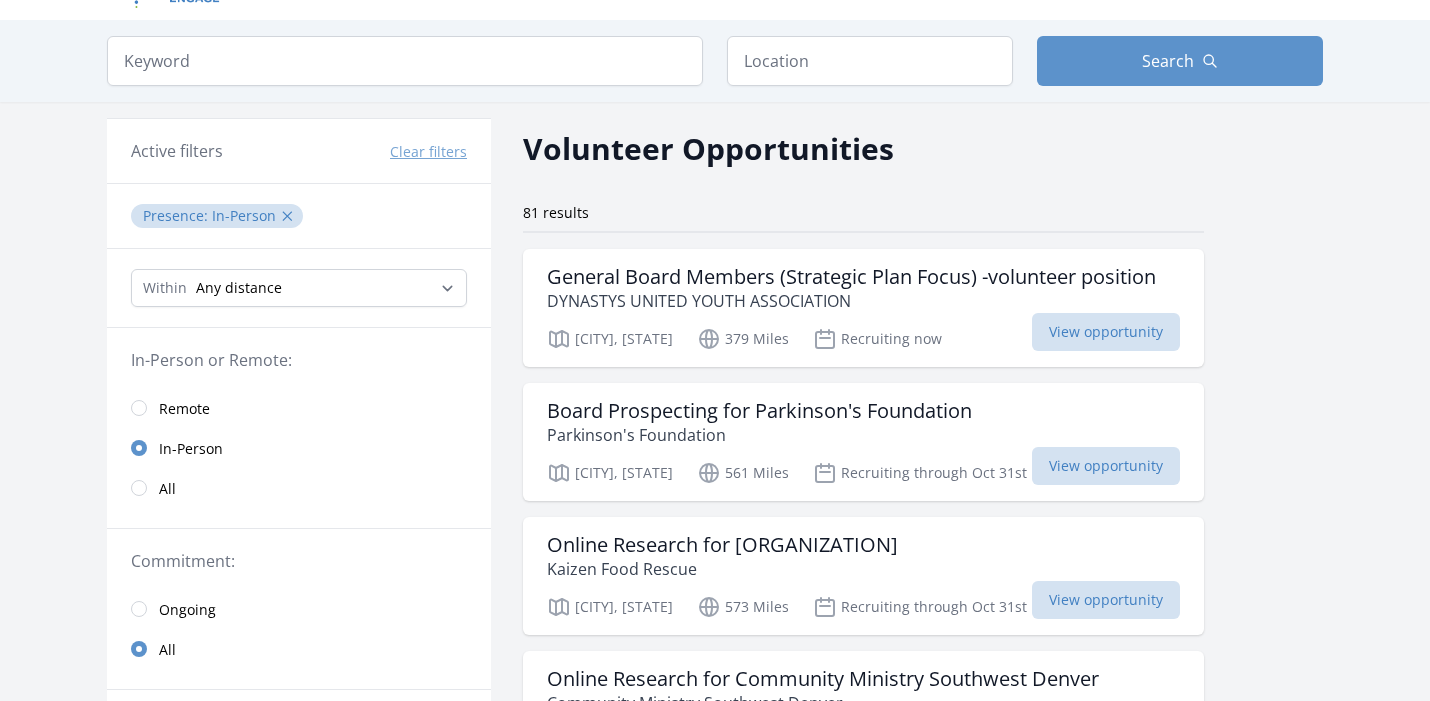 click at bounding box center (139, 408) 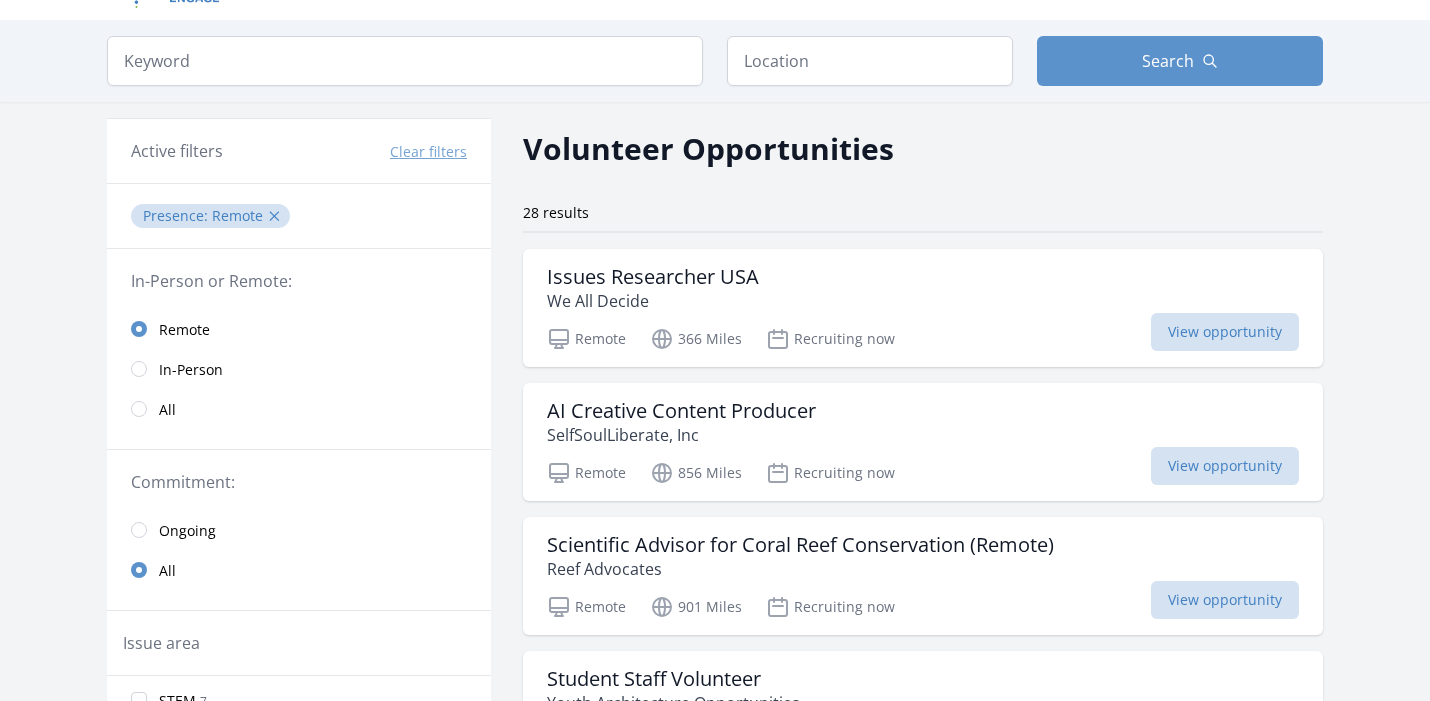 click at bounding box center [139, 369] 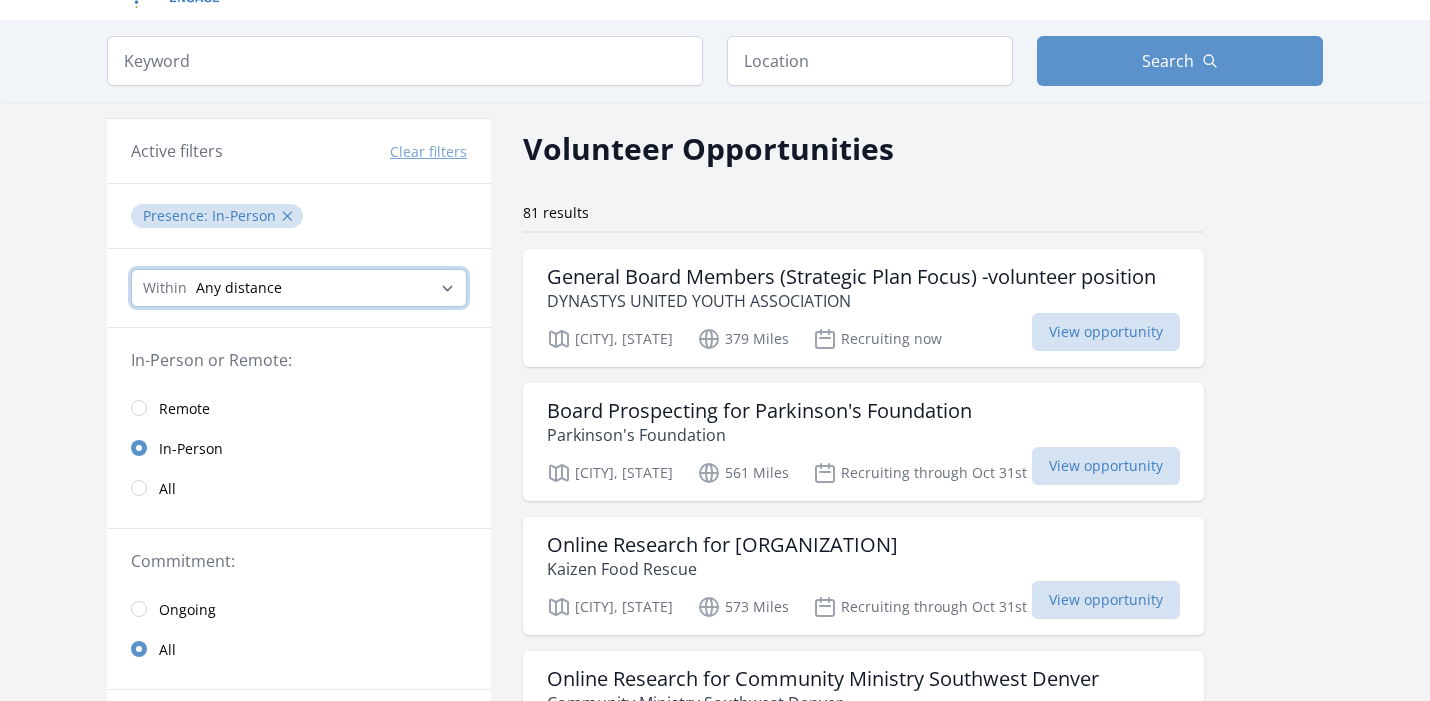 select on "32186" 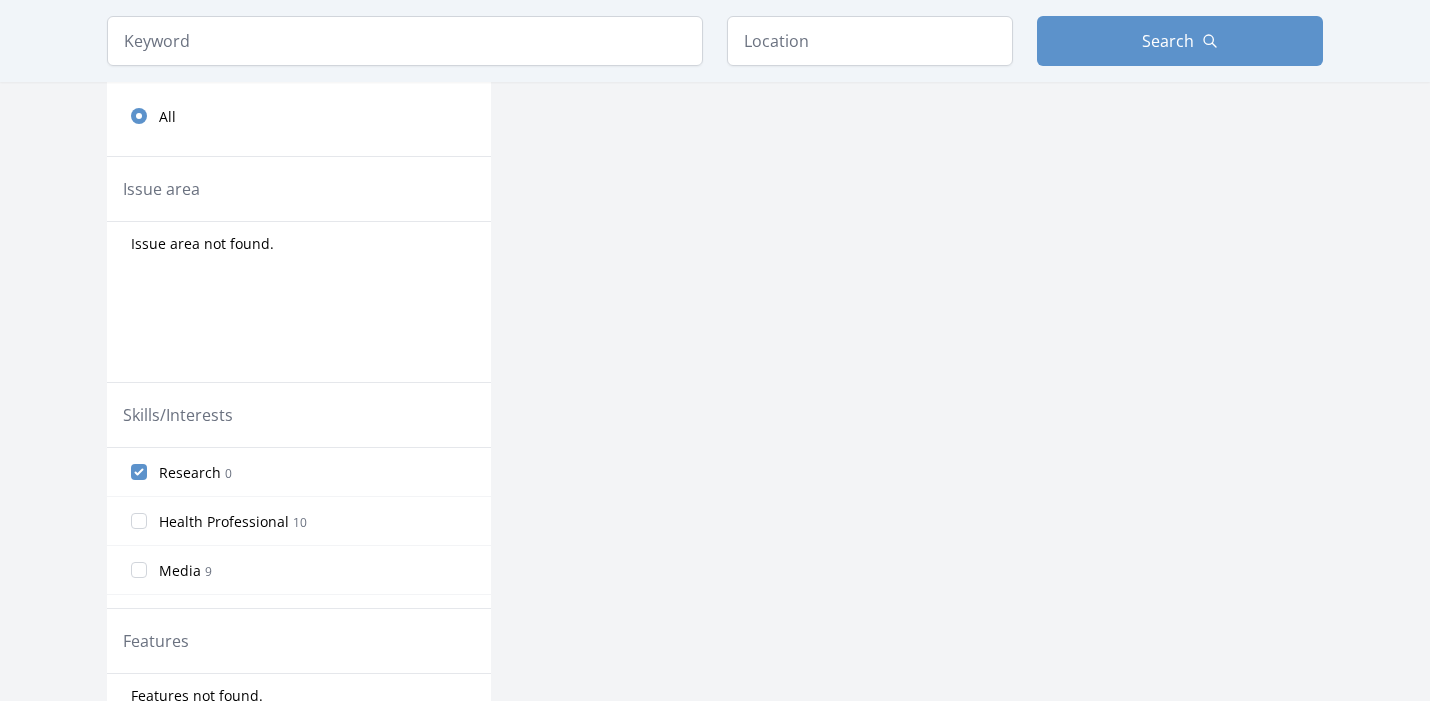 scroll, scrollTop: 463, scrollLeft: 0, axis: vertical 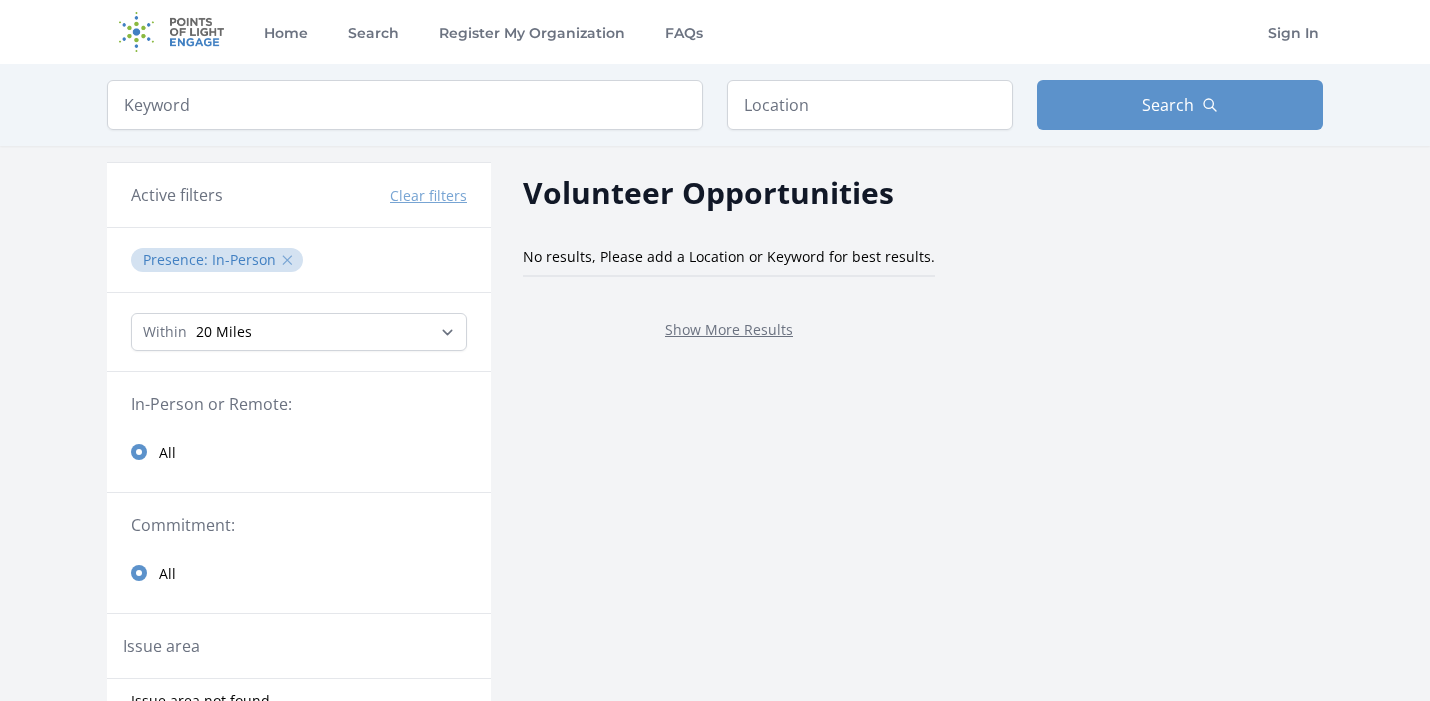 click on "✕" at bounding box center [287, 260] 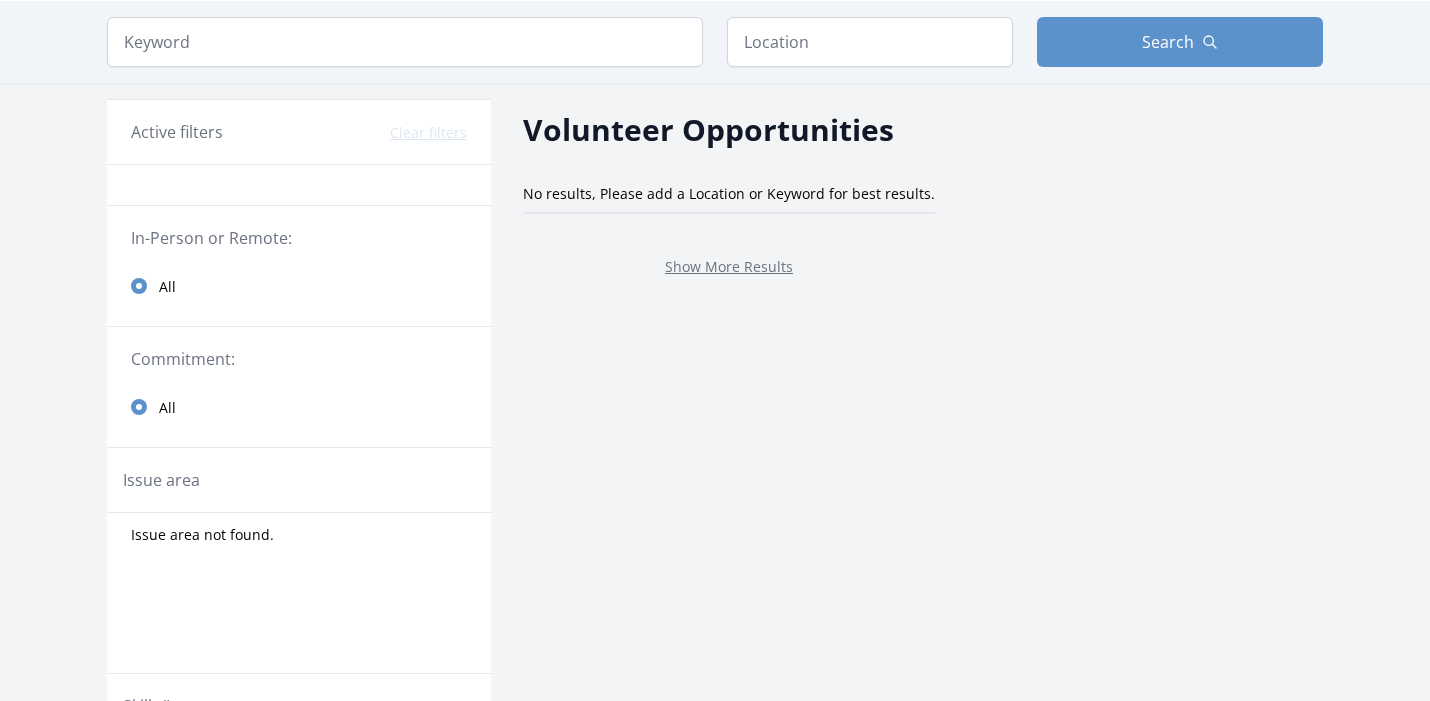 scroll, scrollTop: 39, scrollLeft: 0, axis: vertical 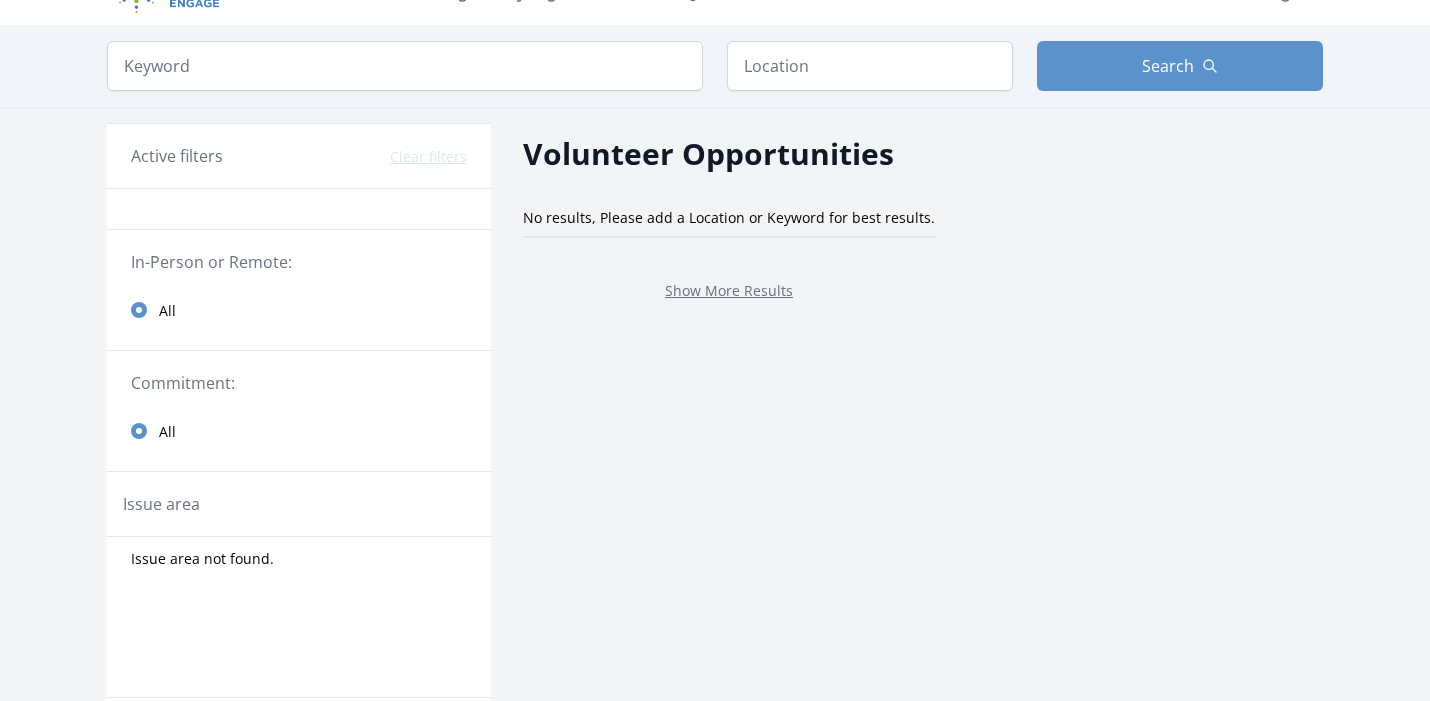 click at bounding box center [139, 310] 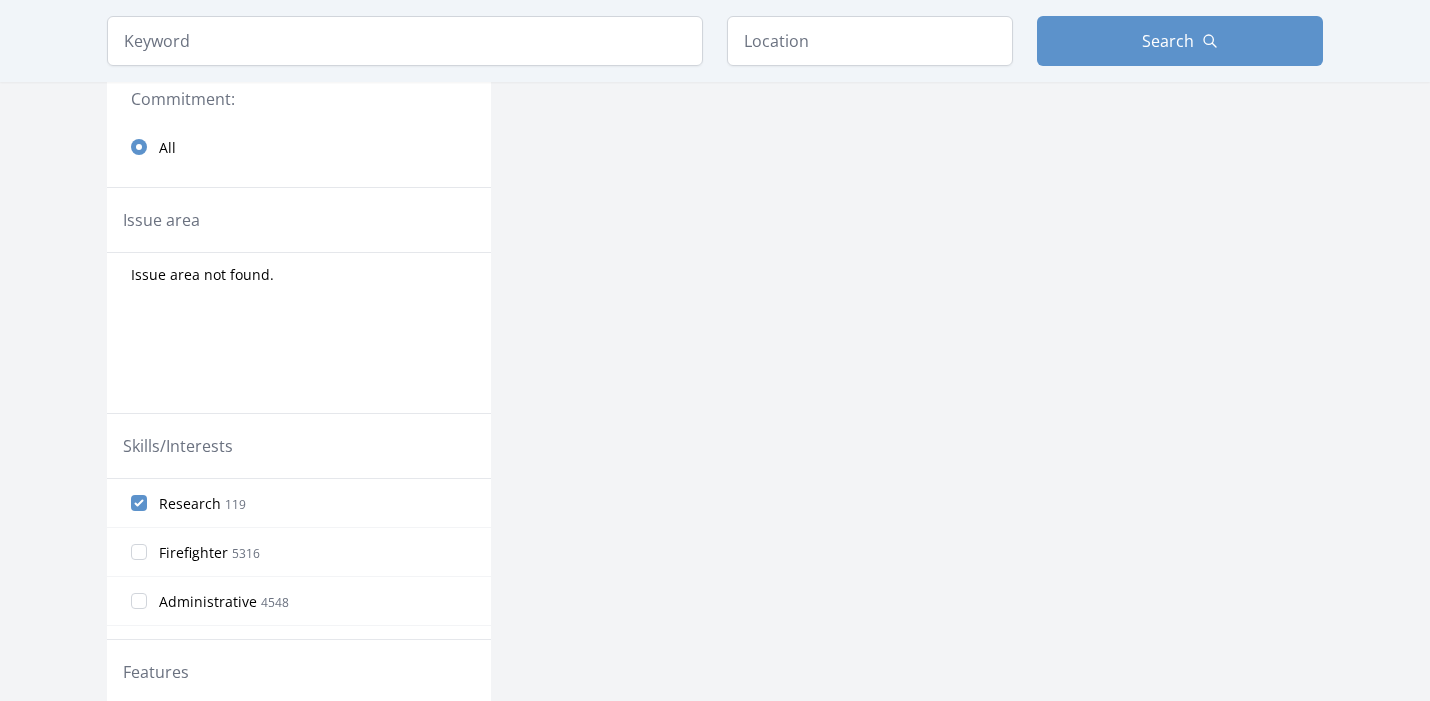 scroll, scrollTop: 324, scrollLeft: 0, axis: vertical 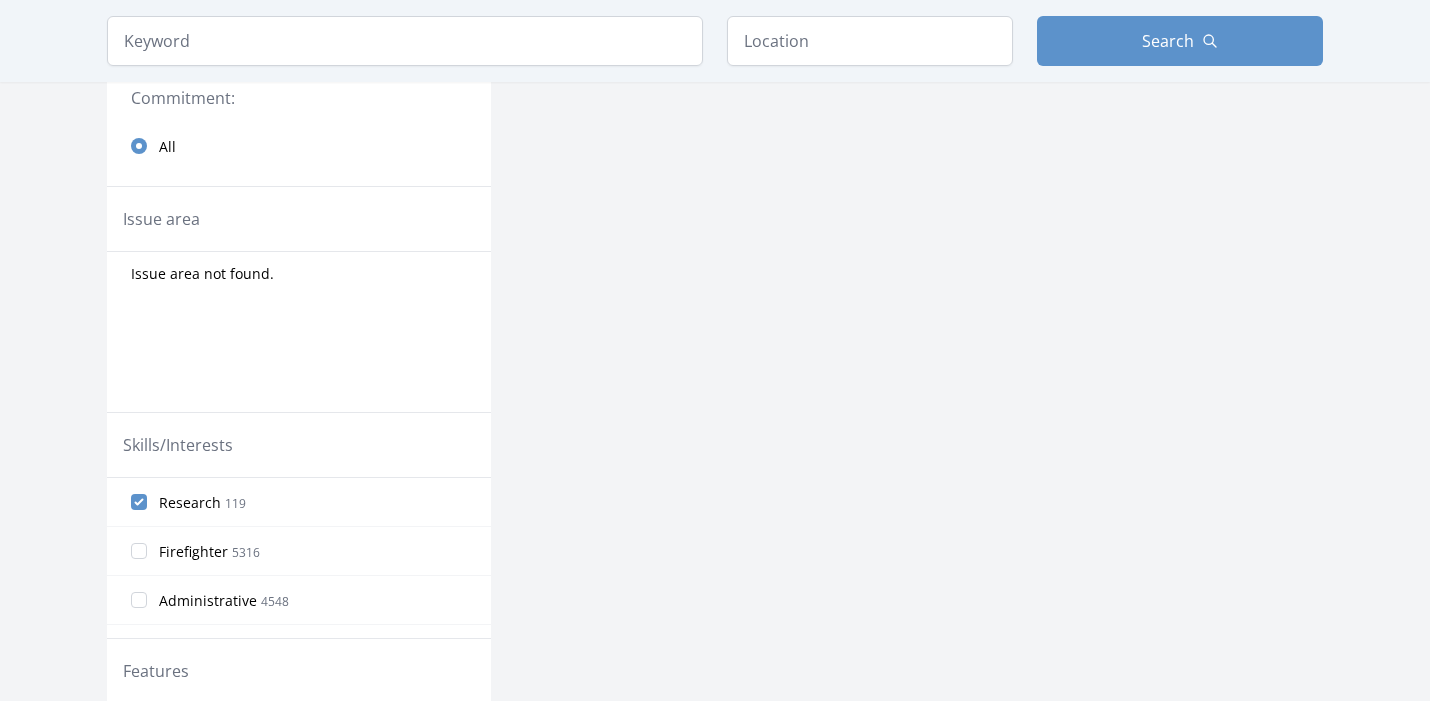 click on "Issue area not found." at bounding box center [202, 274] 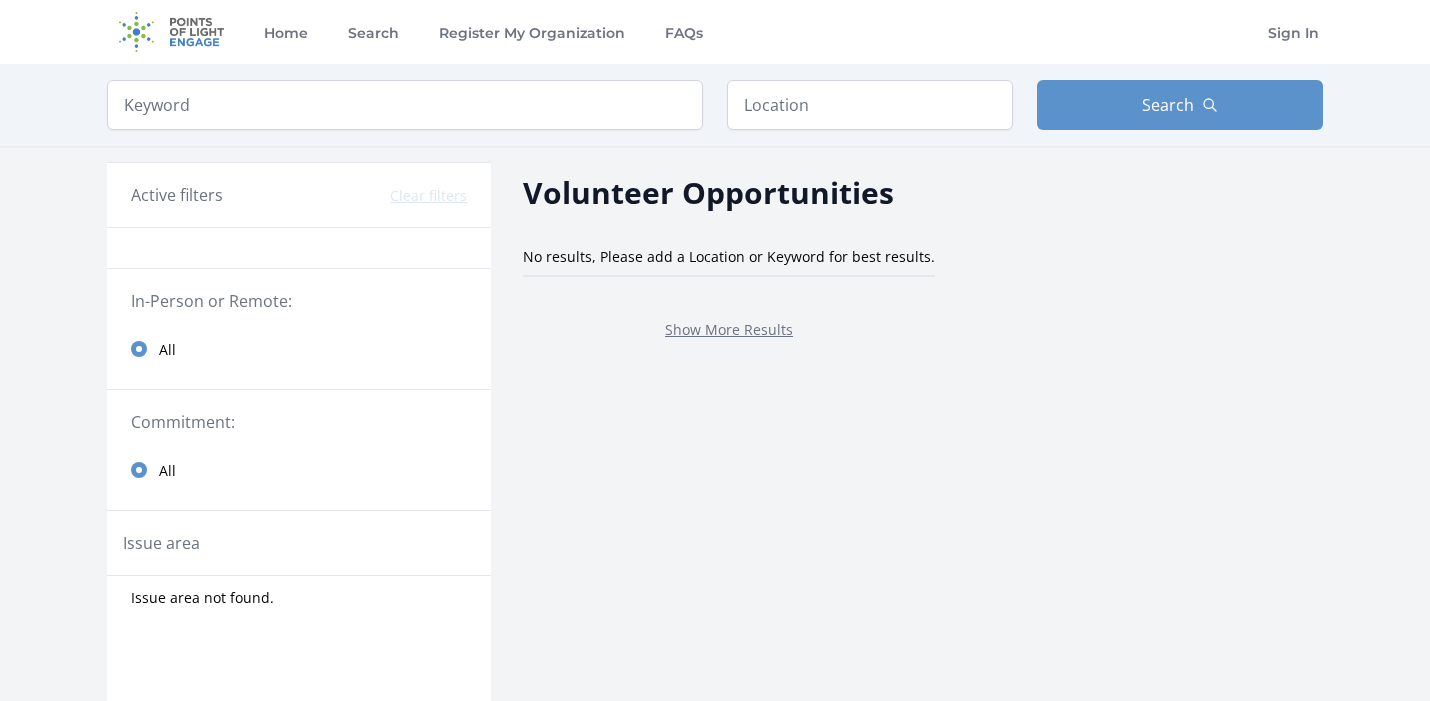 scroll, scrollTop: 0, scrollLeft: 0, axis: both 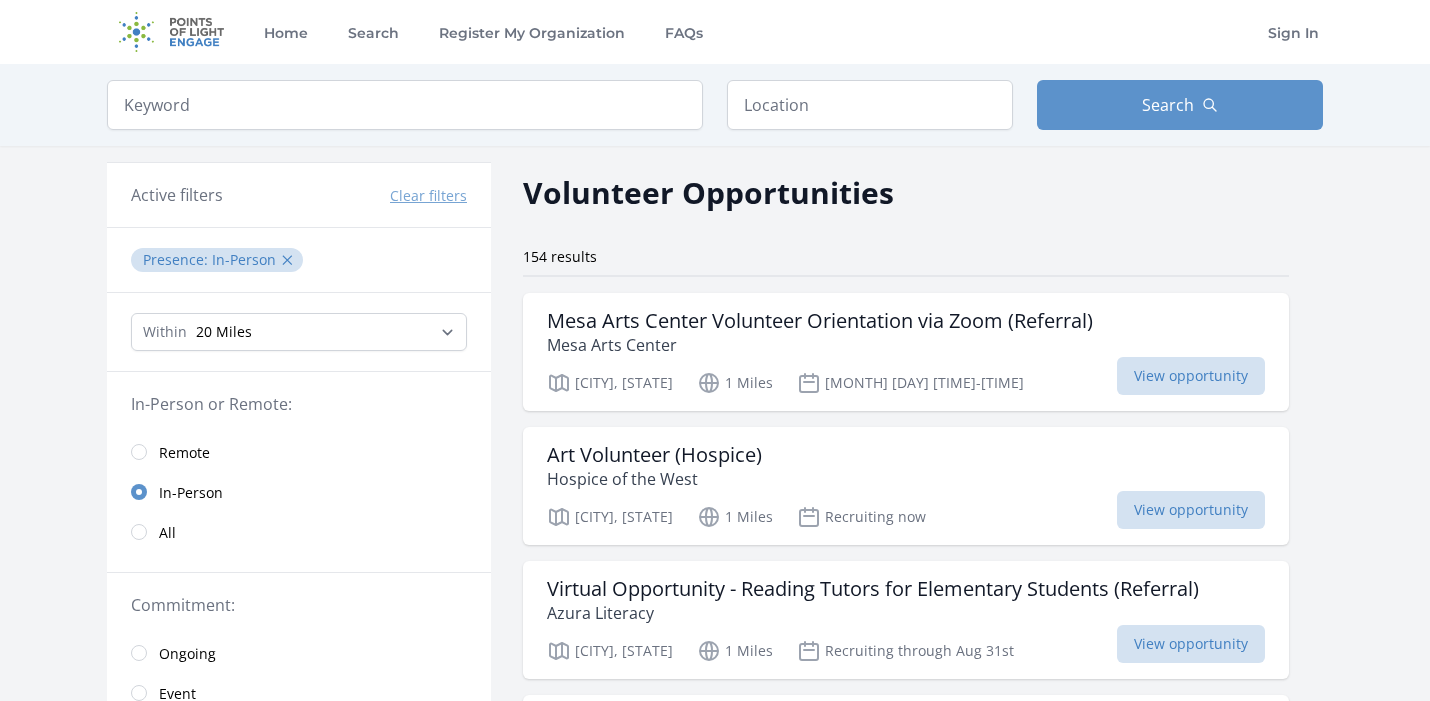 click at bounding box center (139, 452) 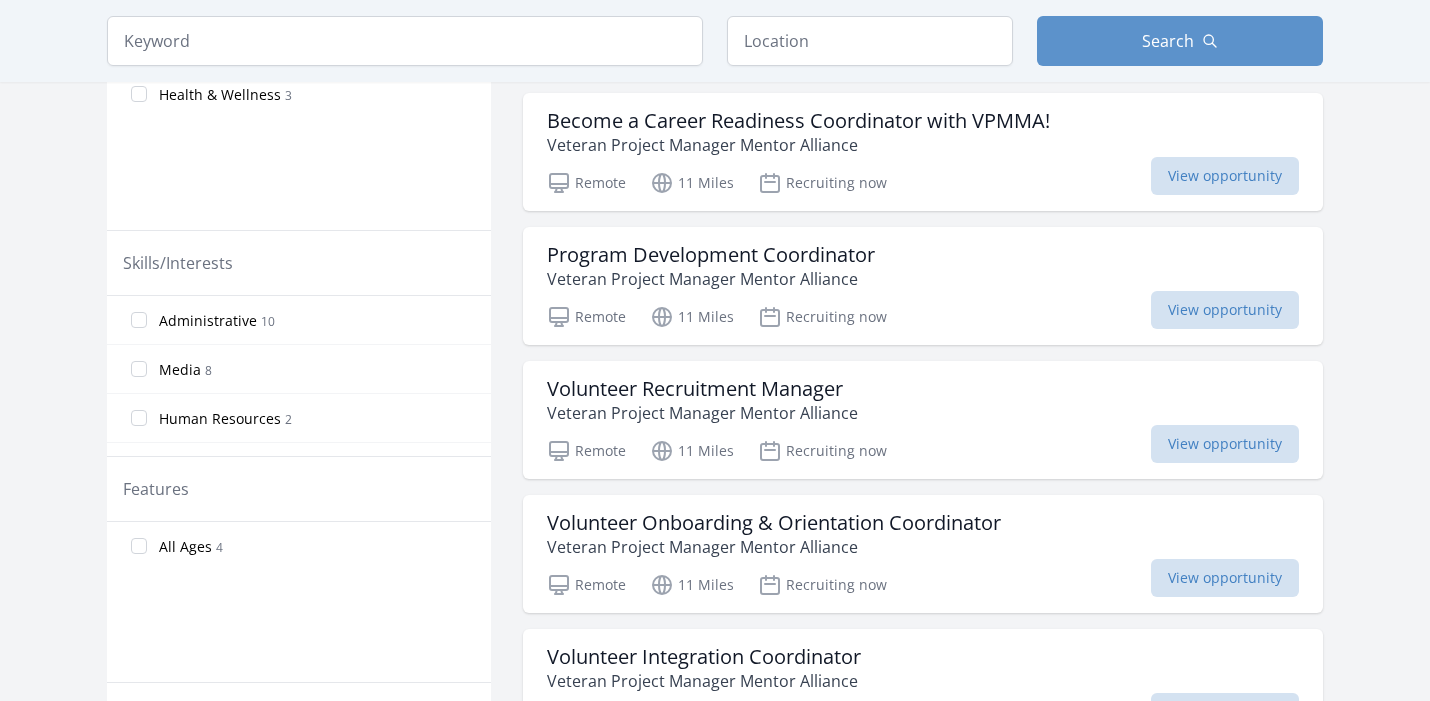 scroll, scrollTop: 660, scrollLeft: 0, axis: vertical 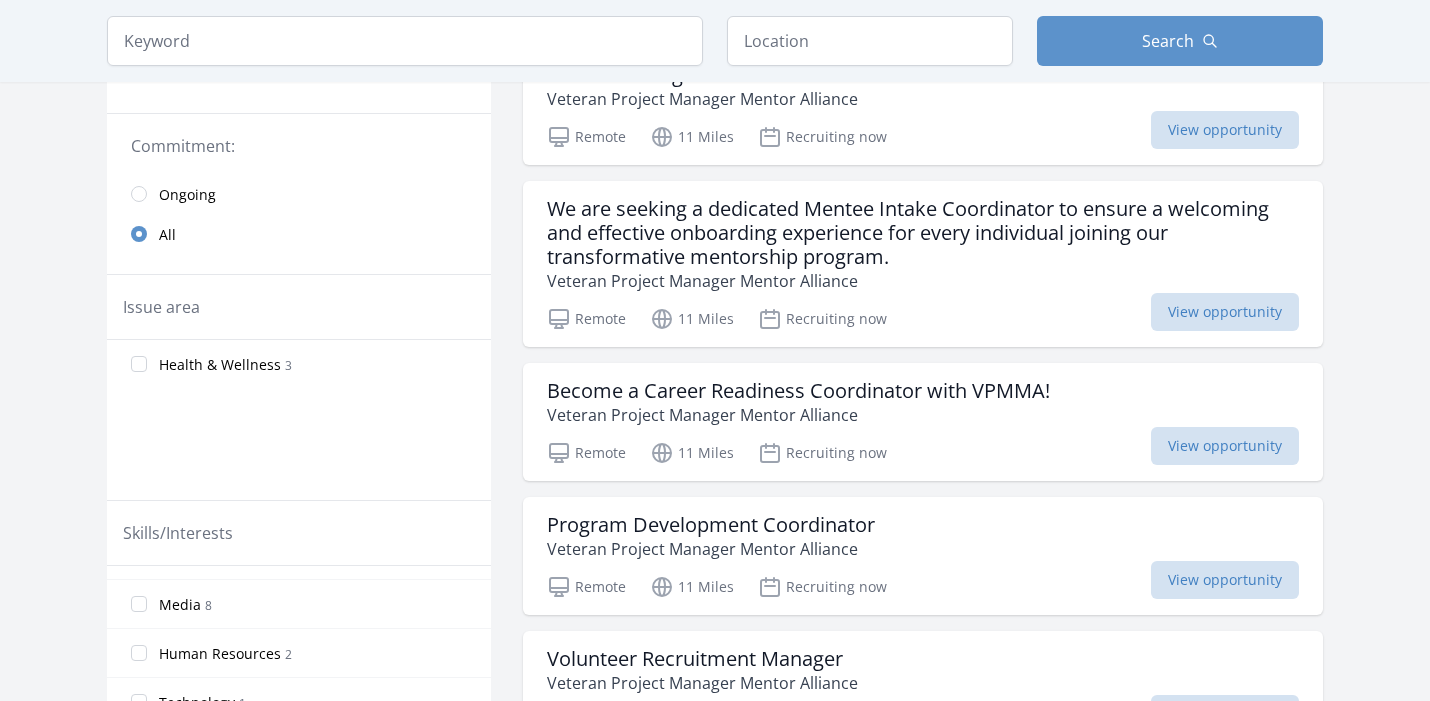 click on "Issue area" at bounding box center (299, 307) 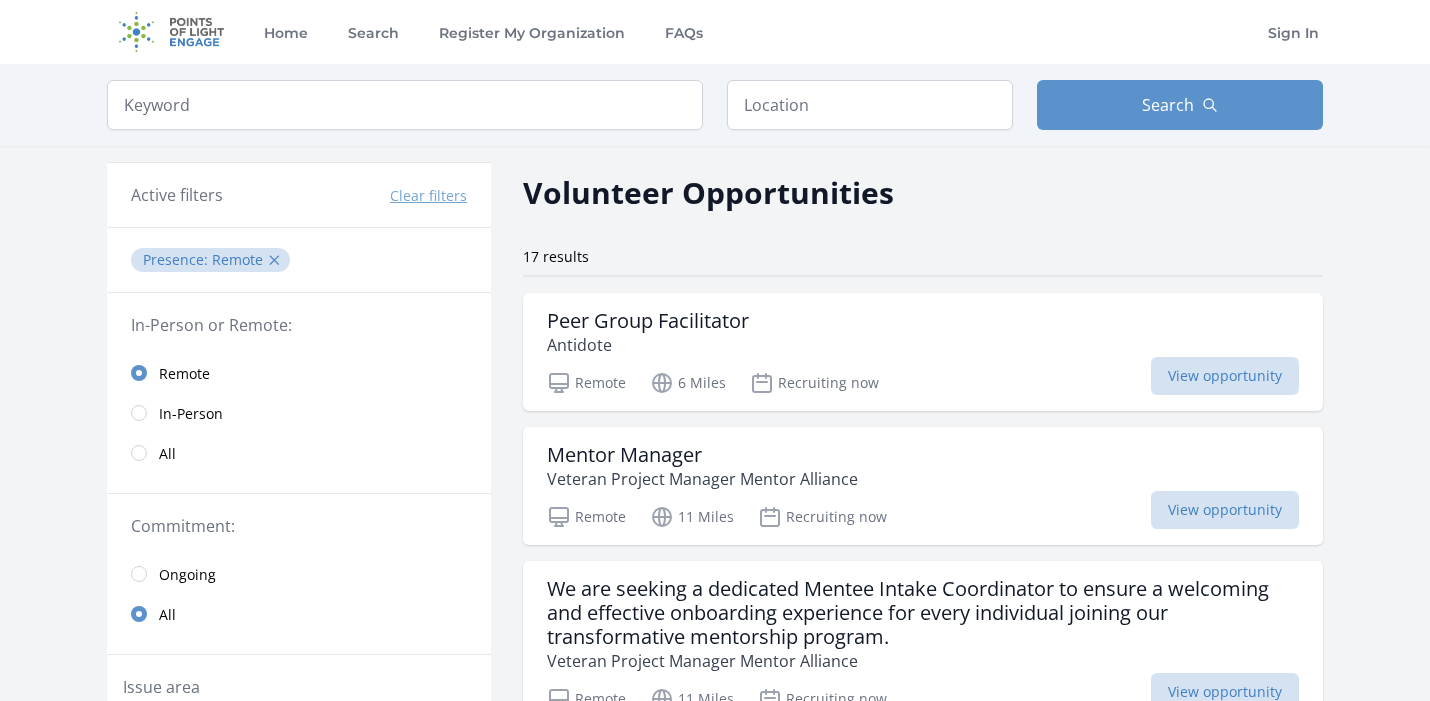 scroll, scrollTop: 0, scrollLeft: 0, axis: both 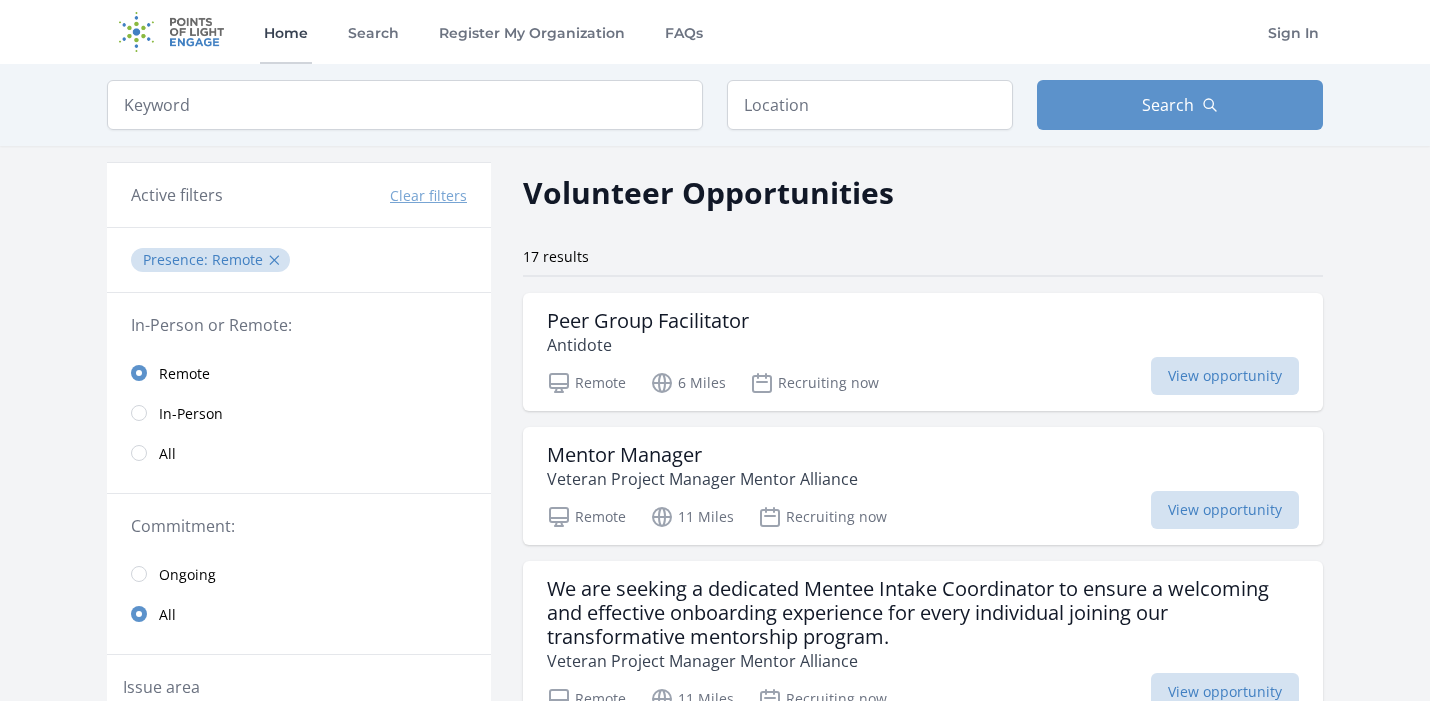 click on "Home" at bounding box center (286, 32) 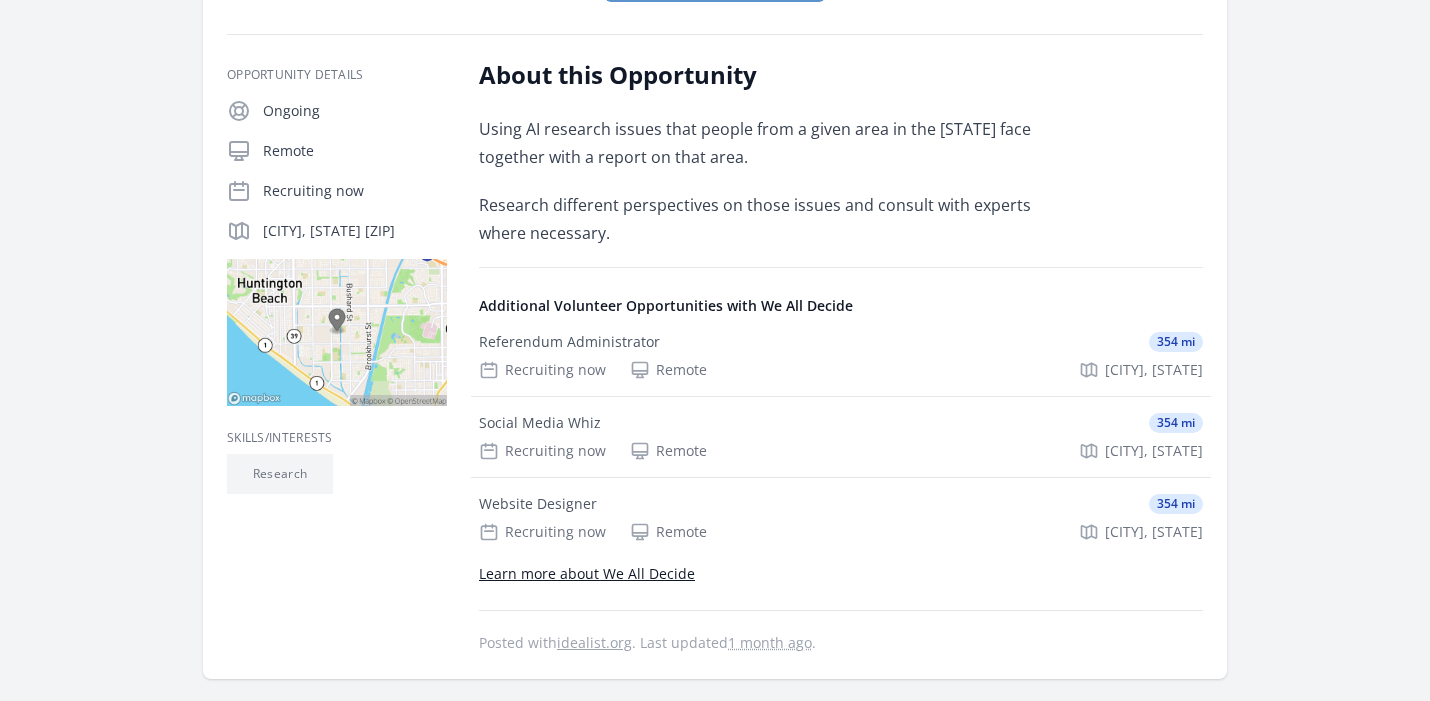 scroll, scrollTop: 153, scrollLeft: 0, axis: vertical 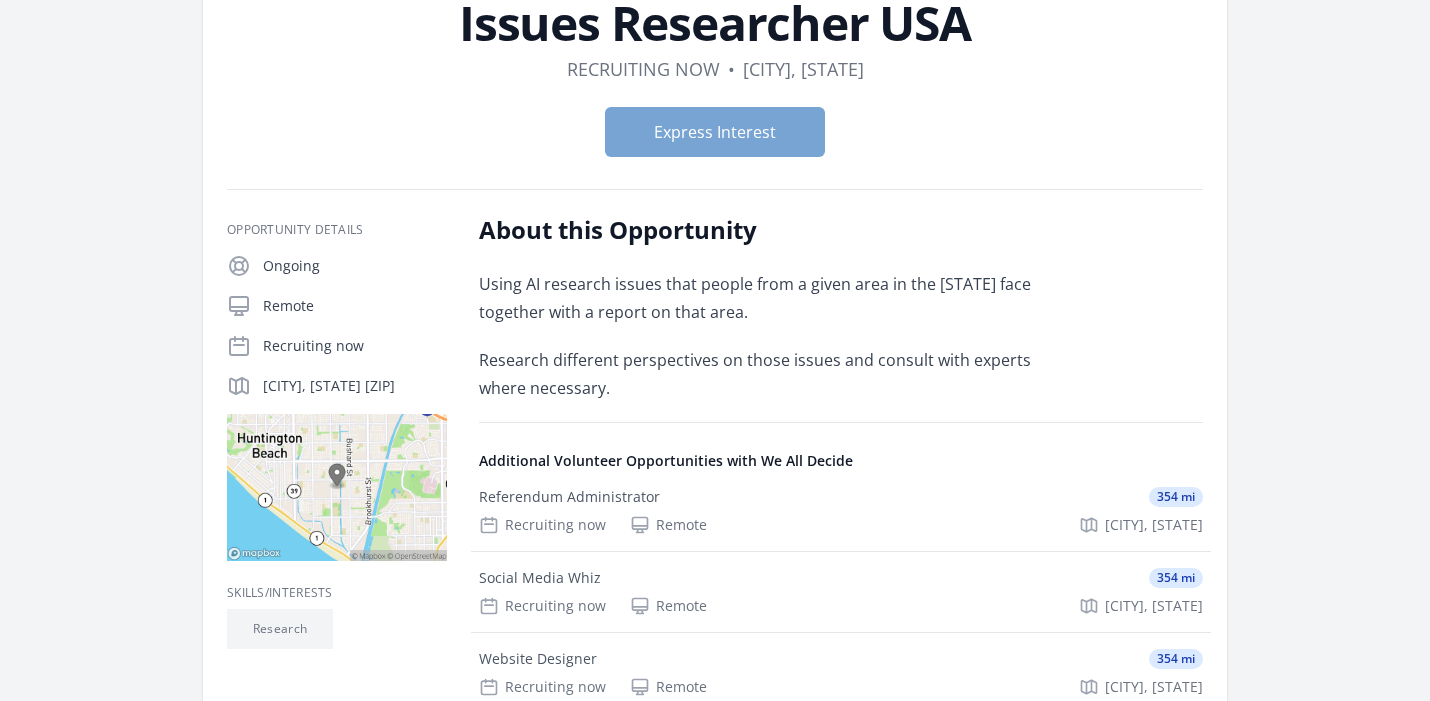 click on "Express Interest" at bounding box center [715, 132] 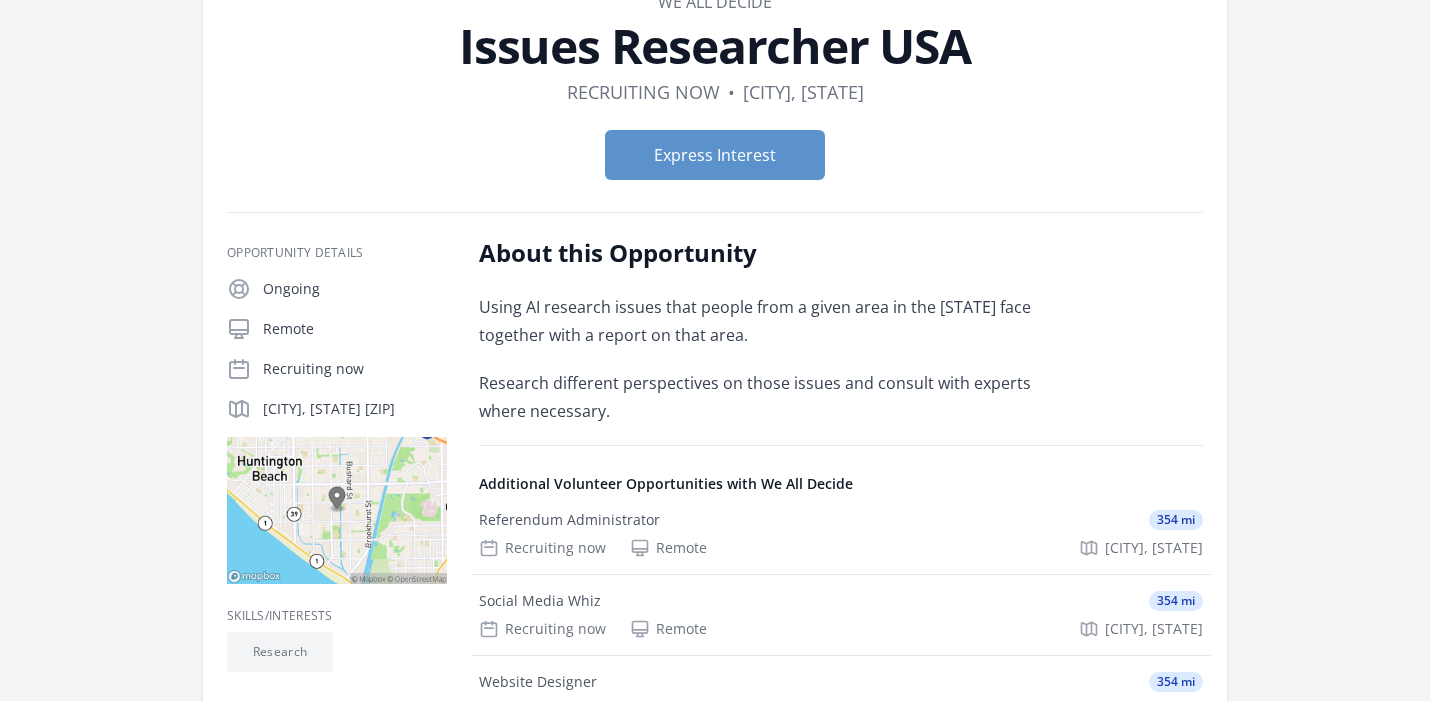 scroll, scrollTop: 57, scrollLeft: 0, axis: vertical 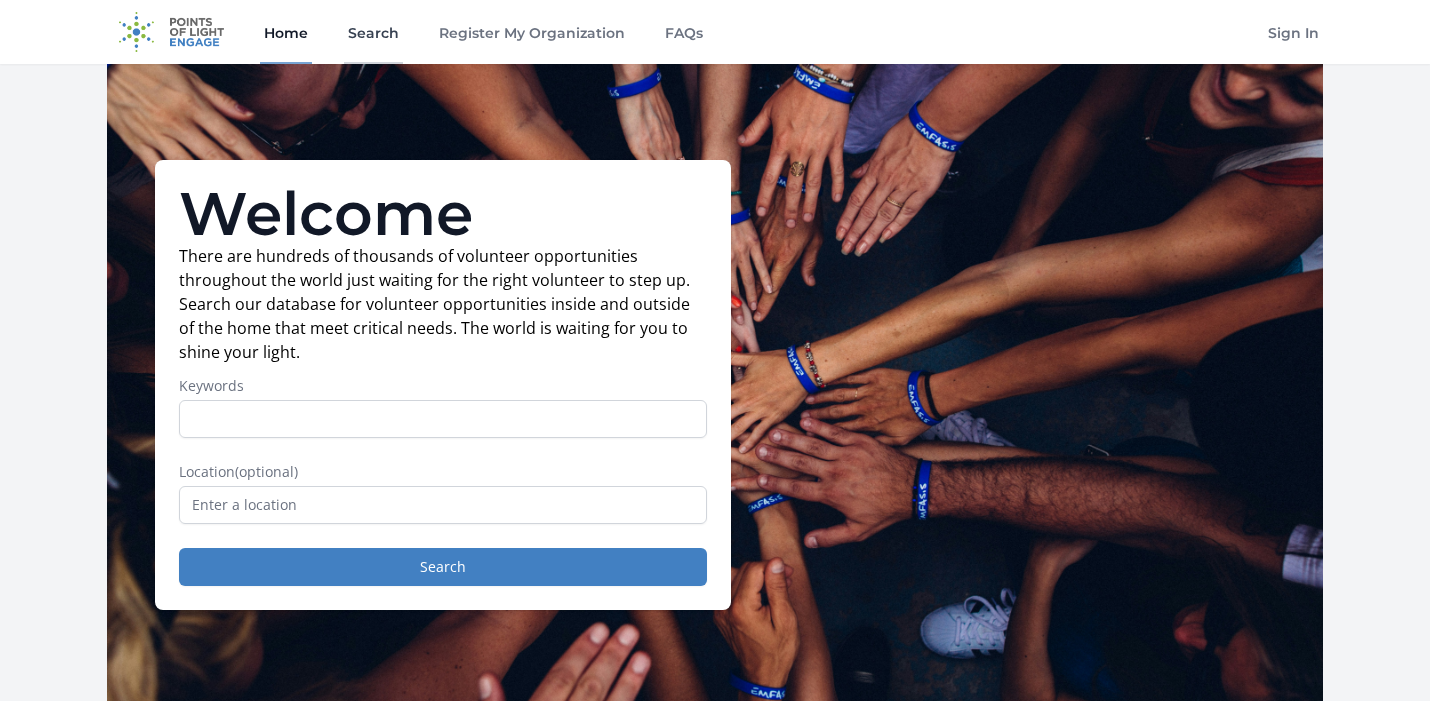 click on "Search" at bounding box center [373, 32] 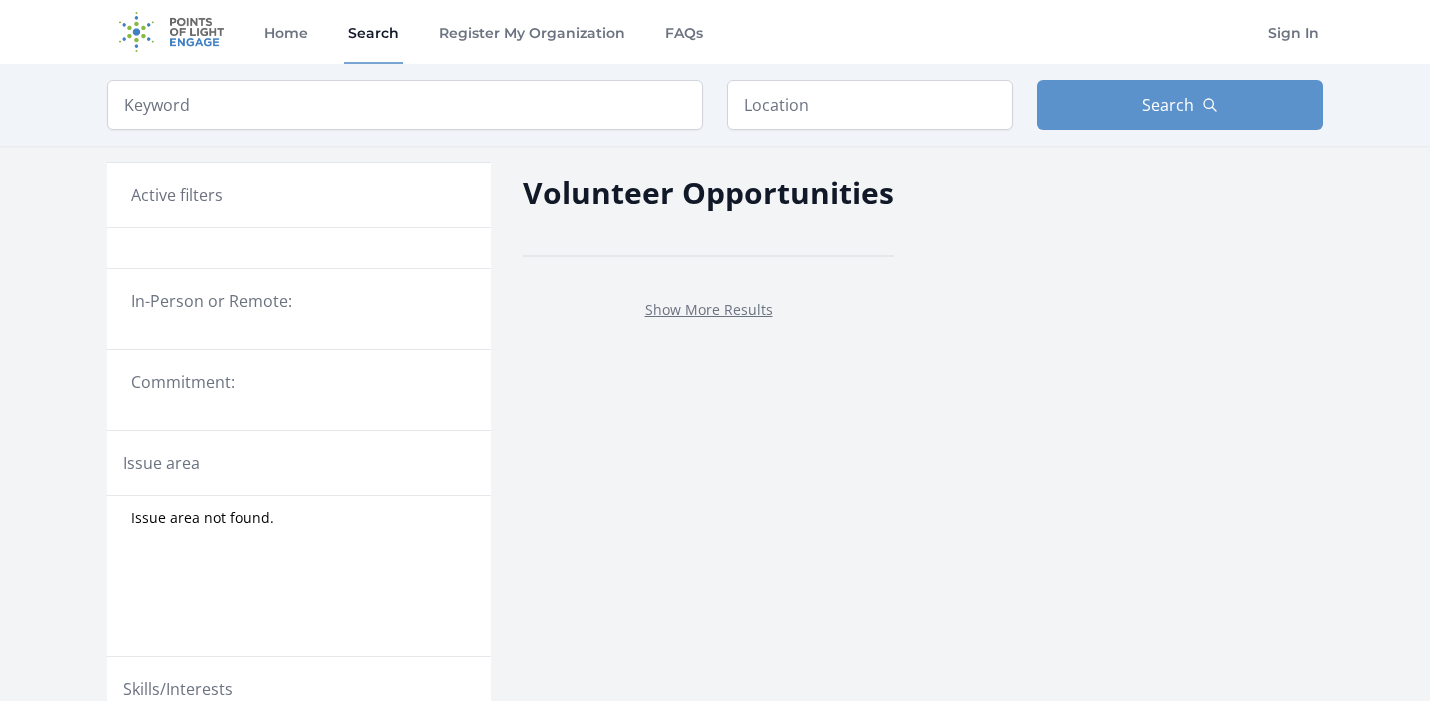 scroll, scrollTop: 0, scrollLeft: 0, axis: both 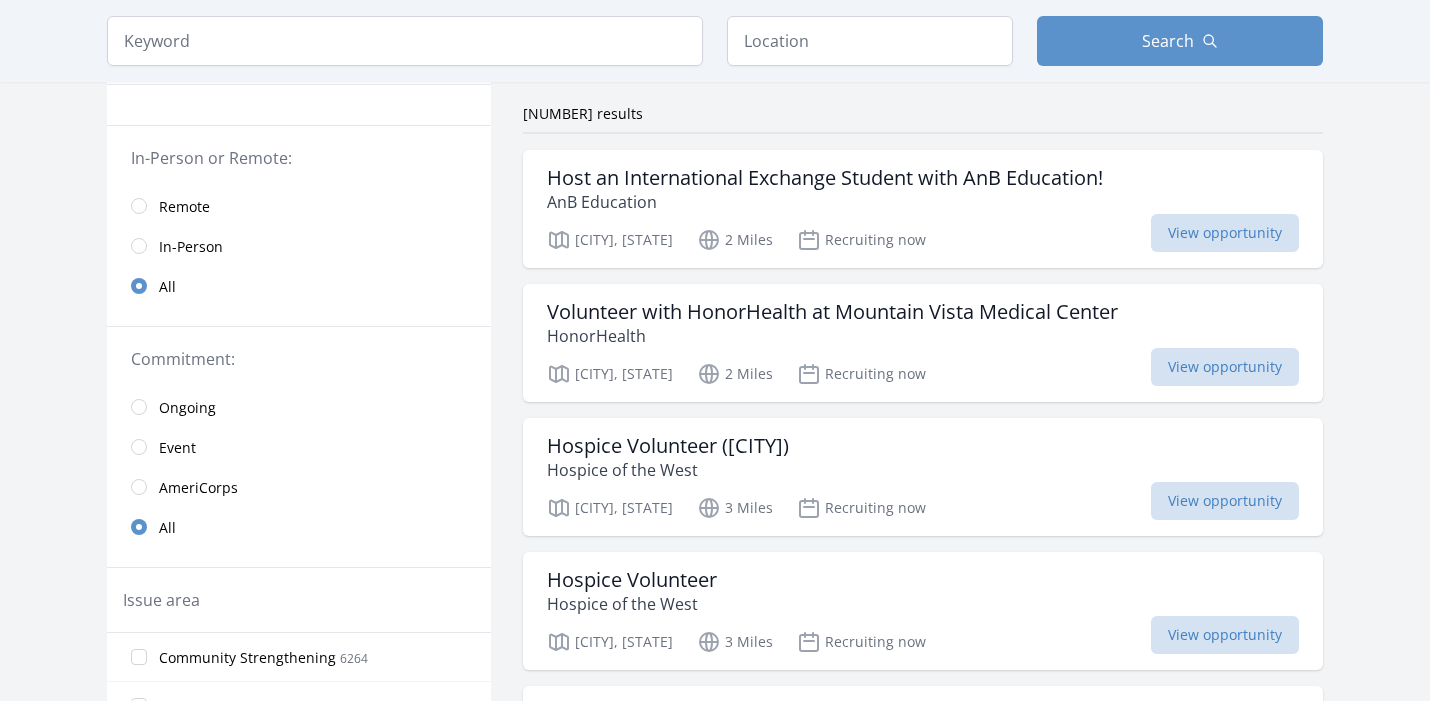 click at bounding box center [139, 206] 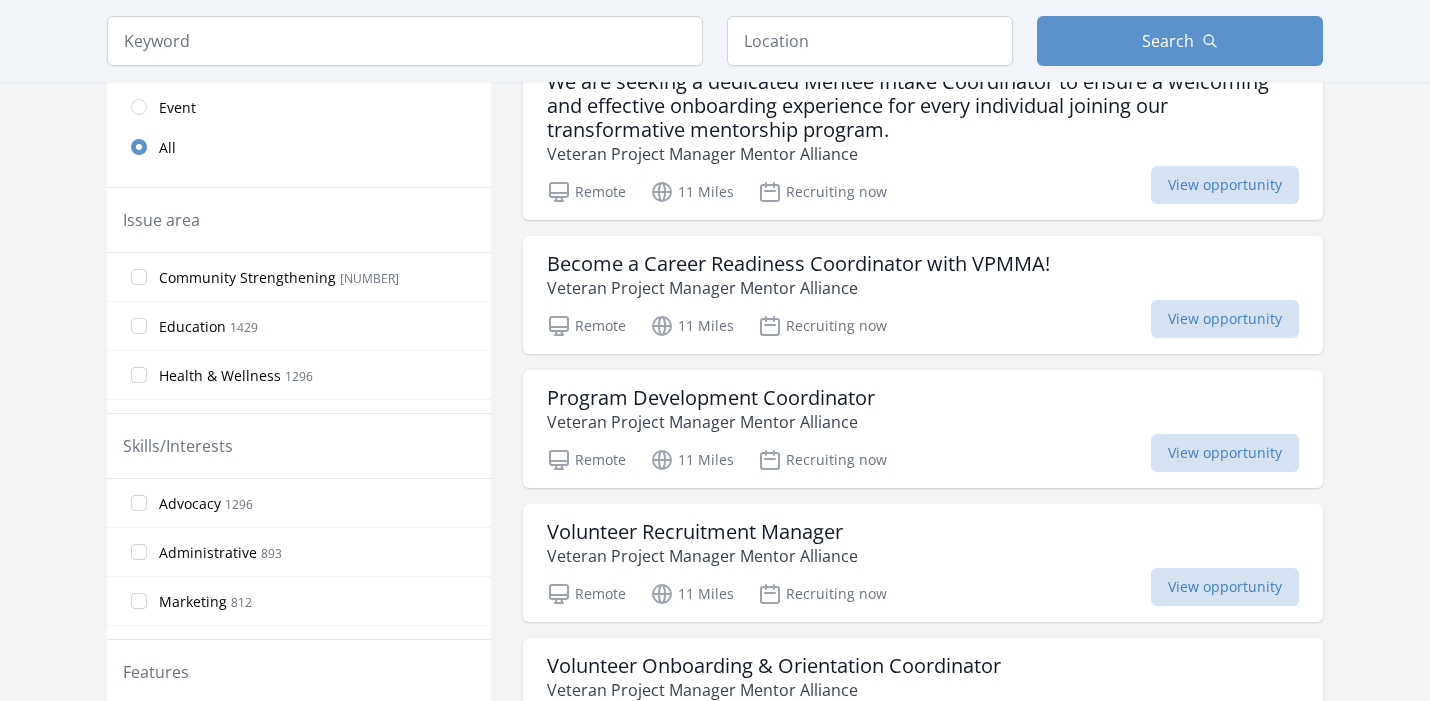 scroll, scrollTop: 532, scrollLeft: 0, axis: vertical 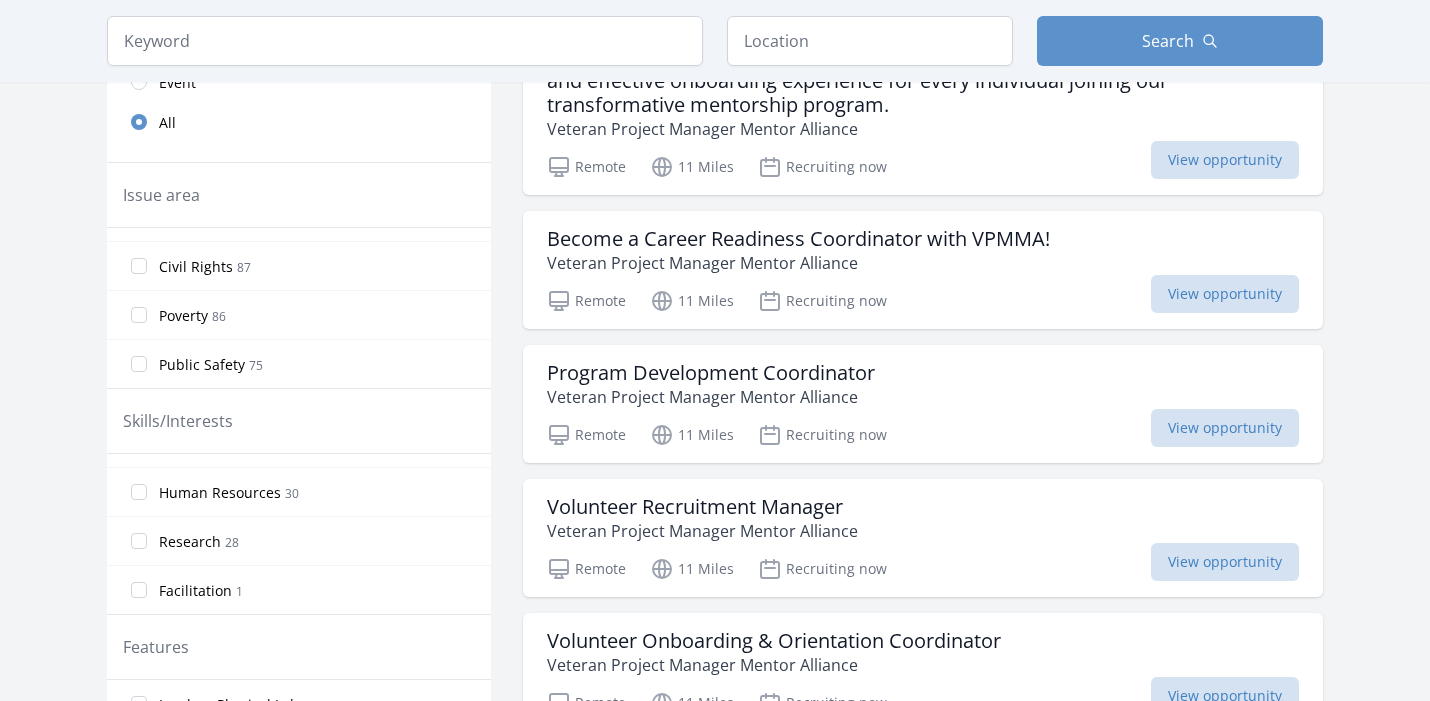 click on "Research   28" at bounding box center (139, 541) 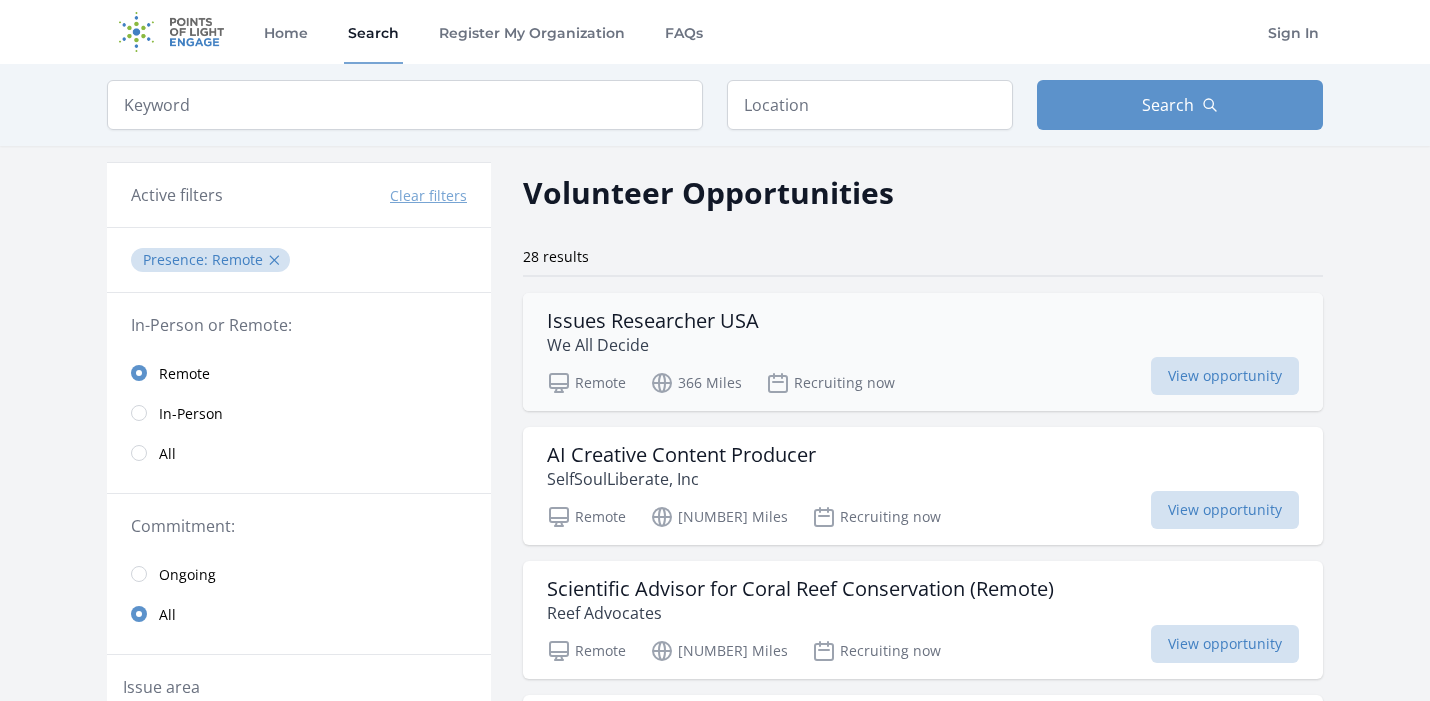scroll, scrollTop: 0, scrollLeft: 0, axis: both 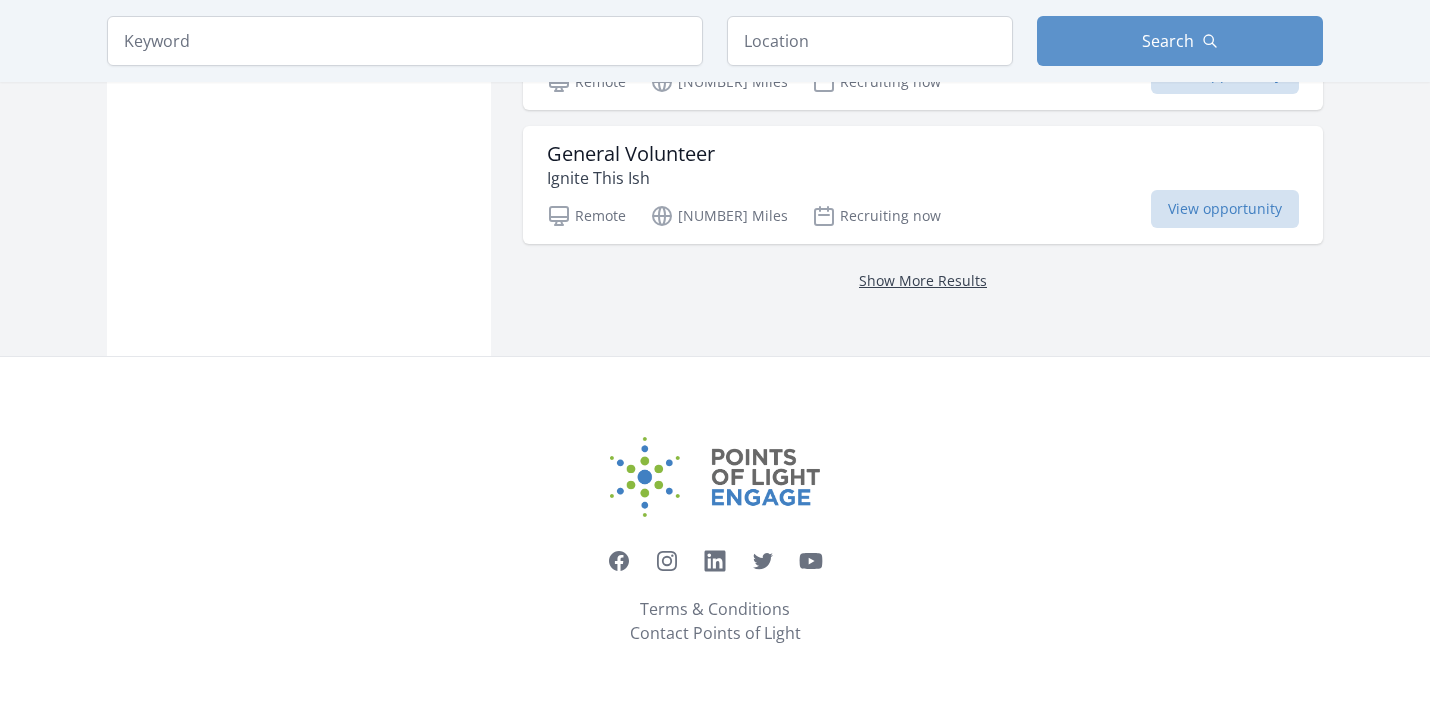 click on "Show More Results" at bounding box center (923, 280) 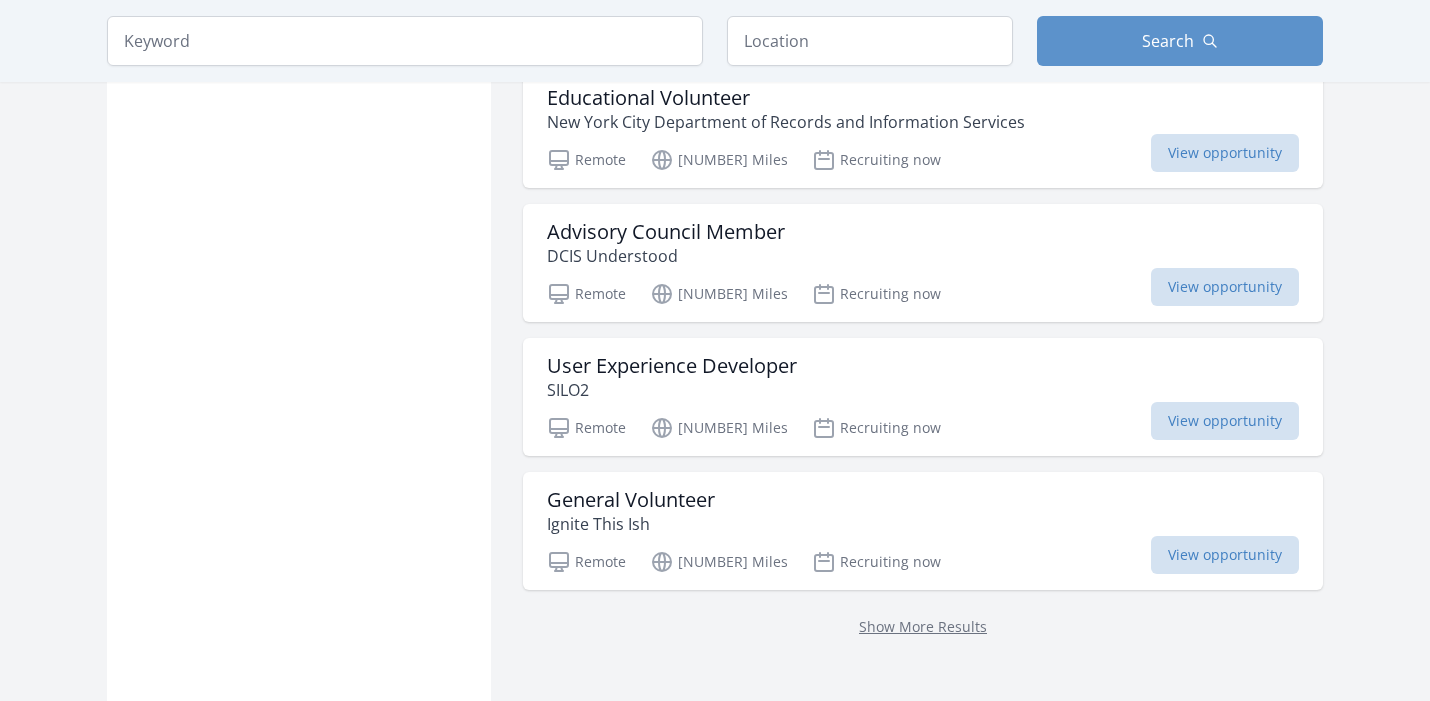 scroll, scrollTop: 3545, scrollLeft: 0, axis: vertical 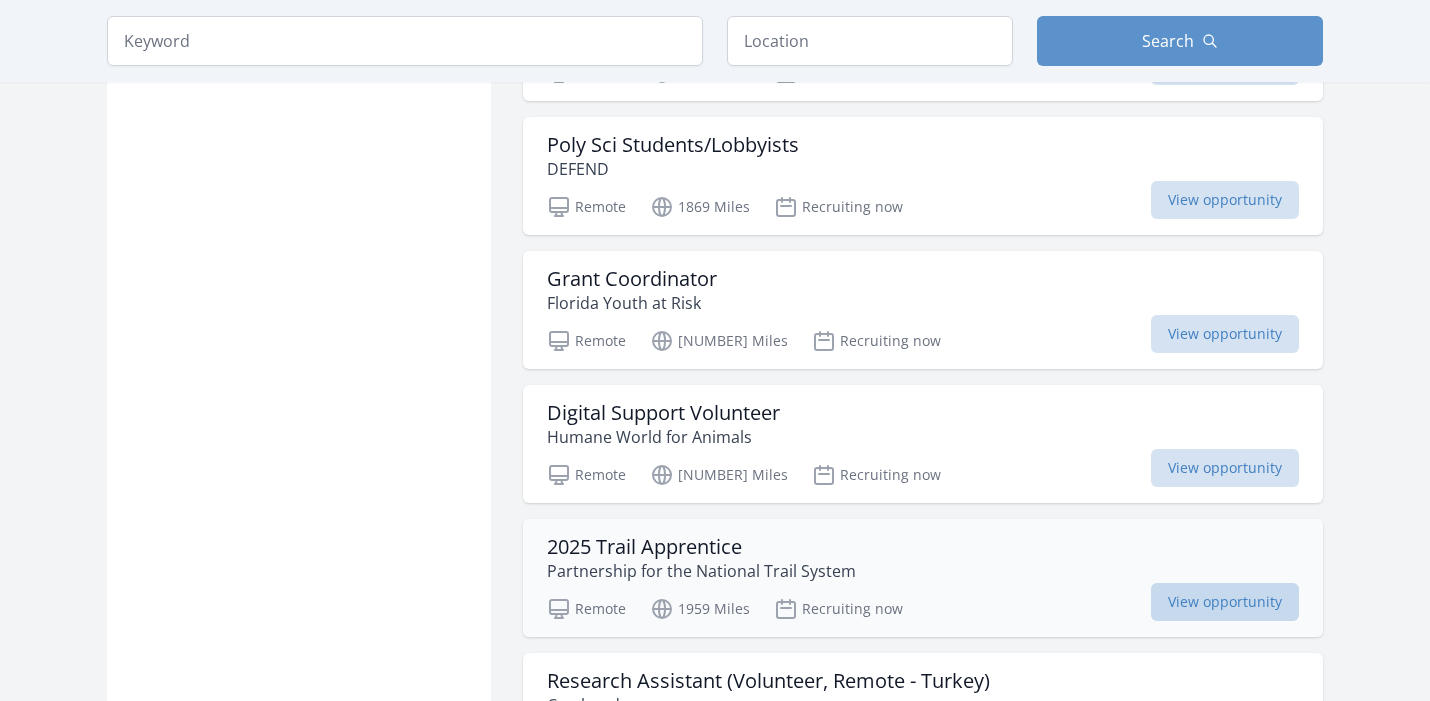 click on "View opportunity" at bounding box center (1225, 602) 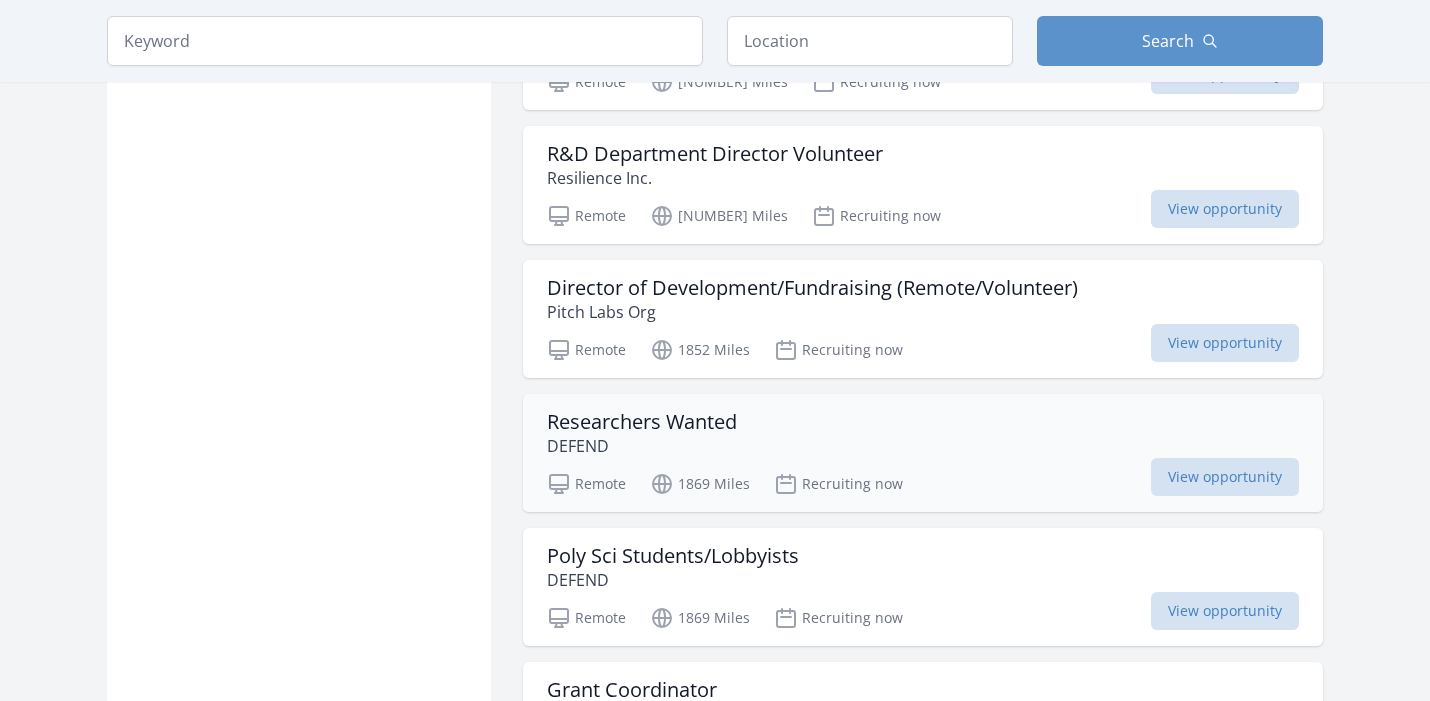 scroll, scrollTop: 2404, scrollLeft: 0, axis: vertical 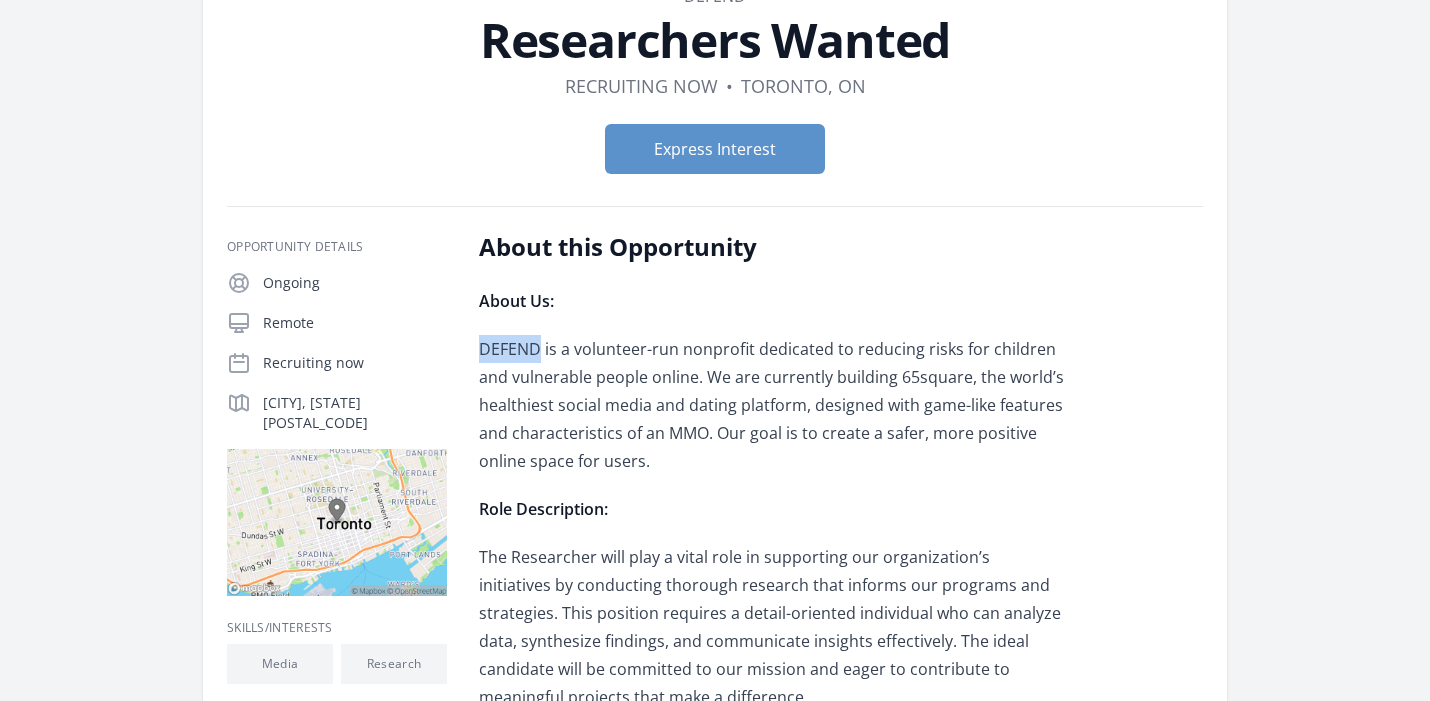 drag, startPoint x: 540, startPoint y: 350, endPoint x: 479, endPoint y: 343, distance: 61.400326 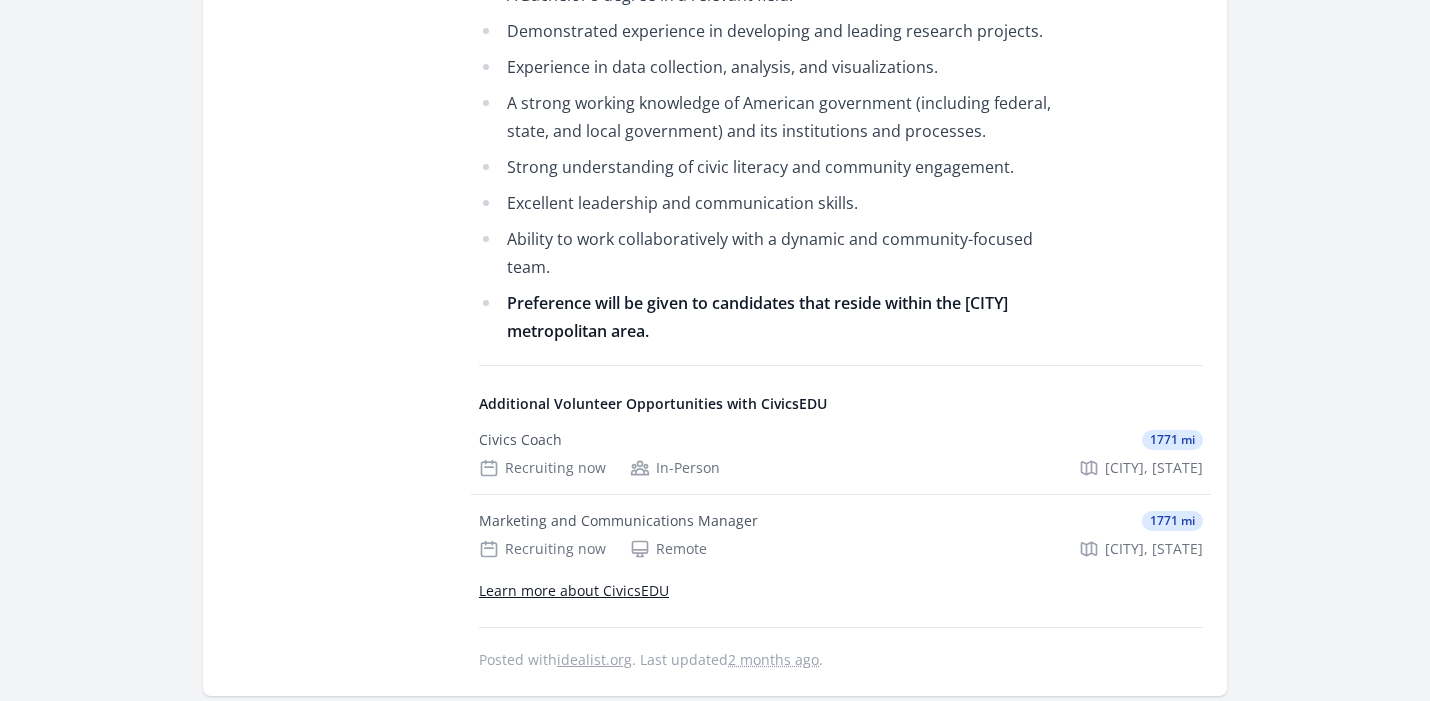 scroll, scrollTop: 2379, scrollLeft: 0, axis: vertical 